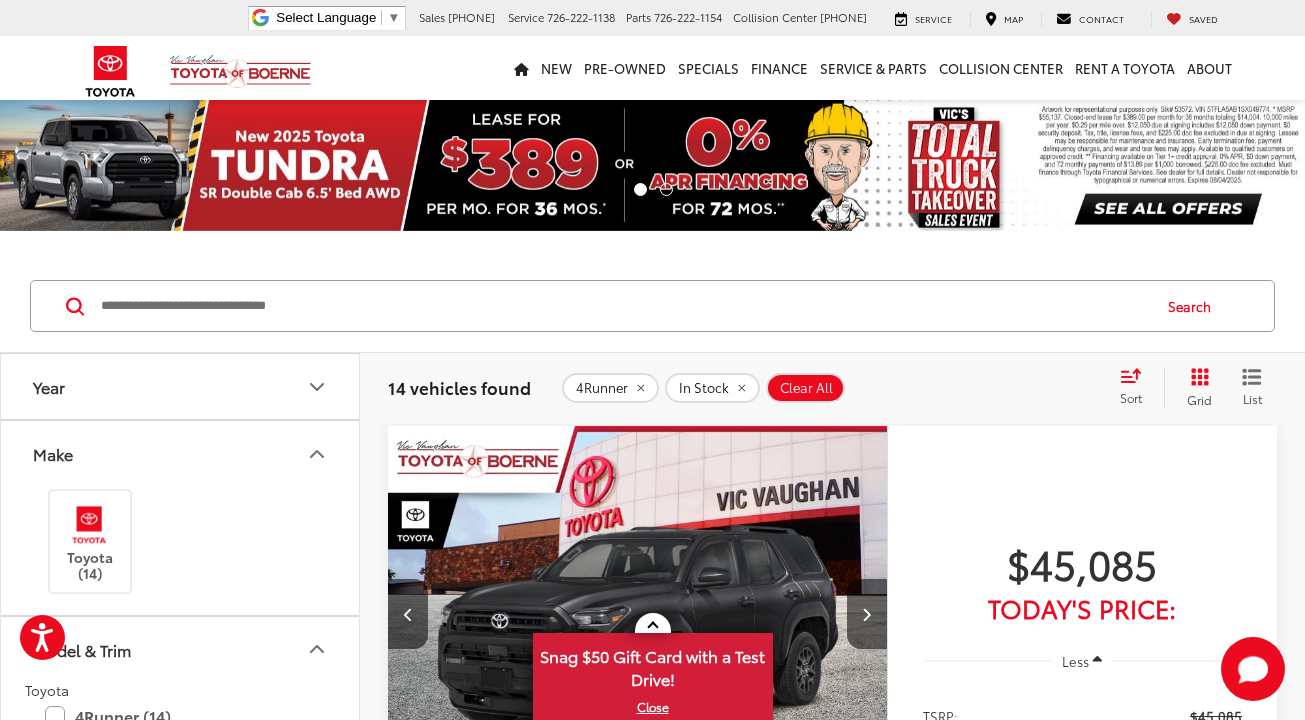 scroll, scrollTop: 0, scrollLeft: 0, axis: both 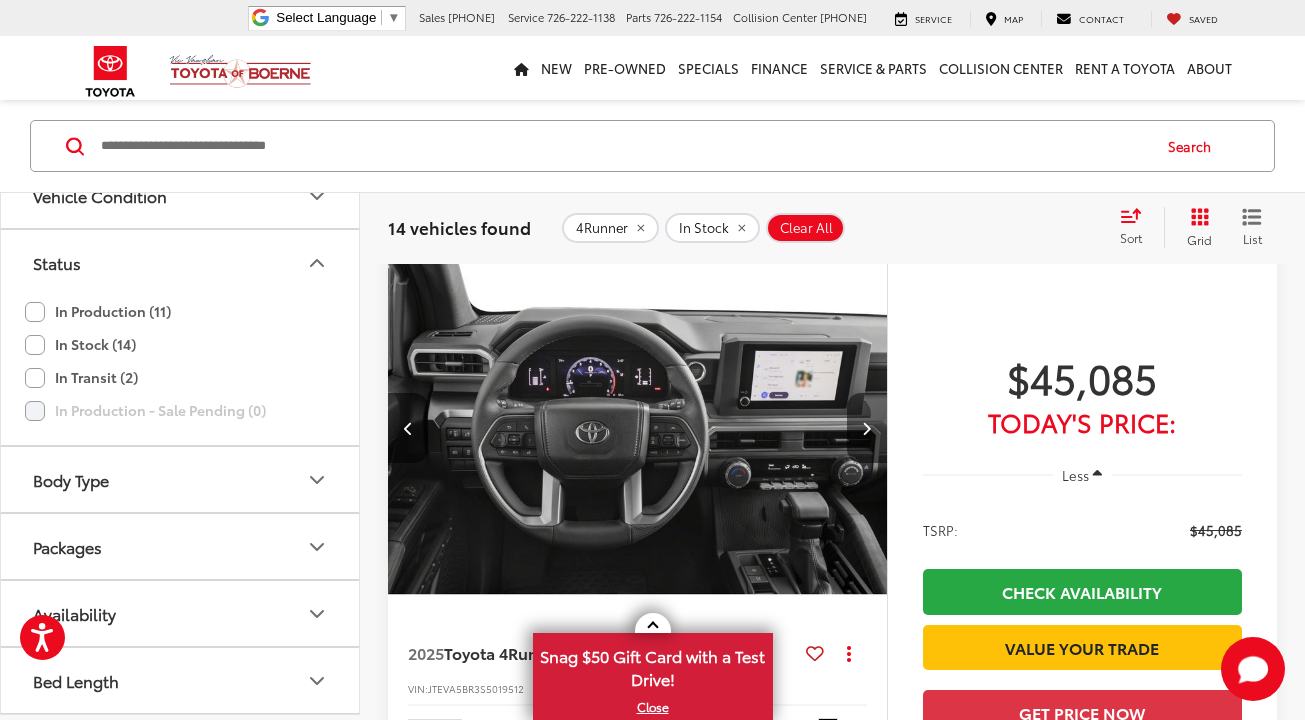 click at bounding box center [866, 428] 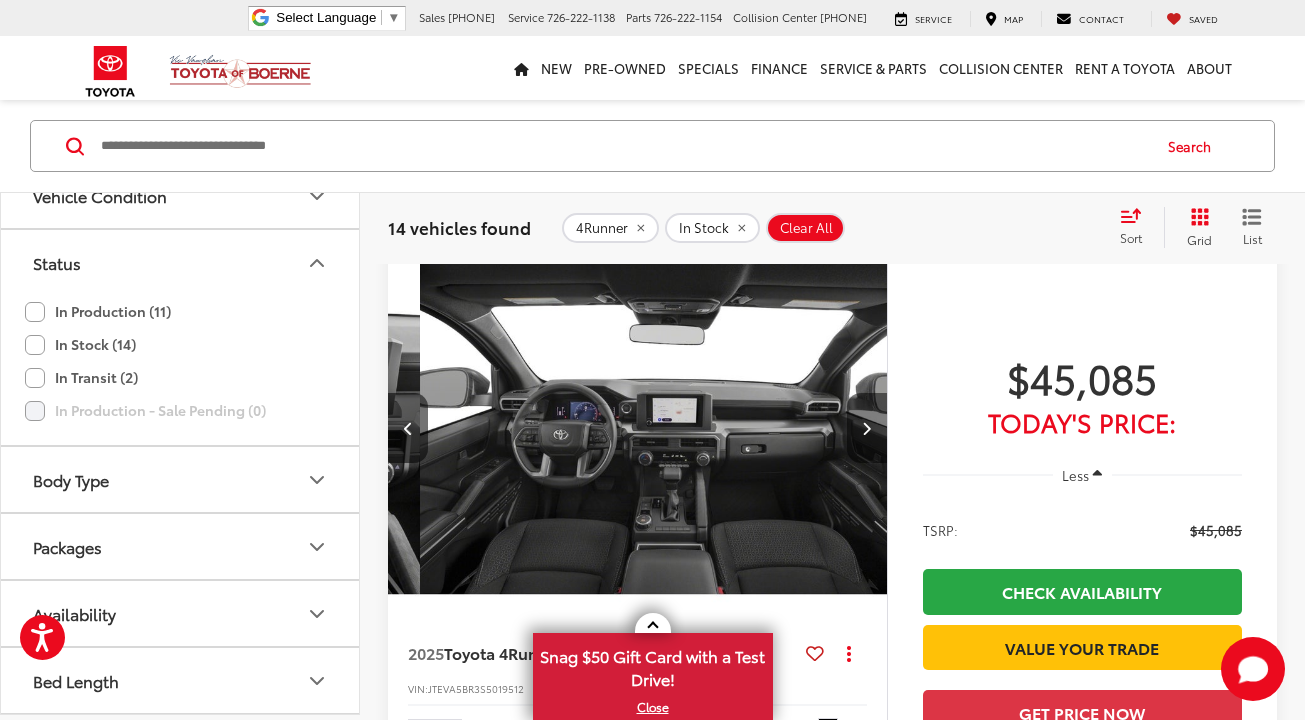 scroll, scrollTop: 0, scrollLeft: 2008, axis: horizontal 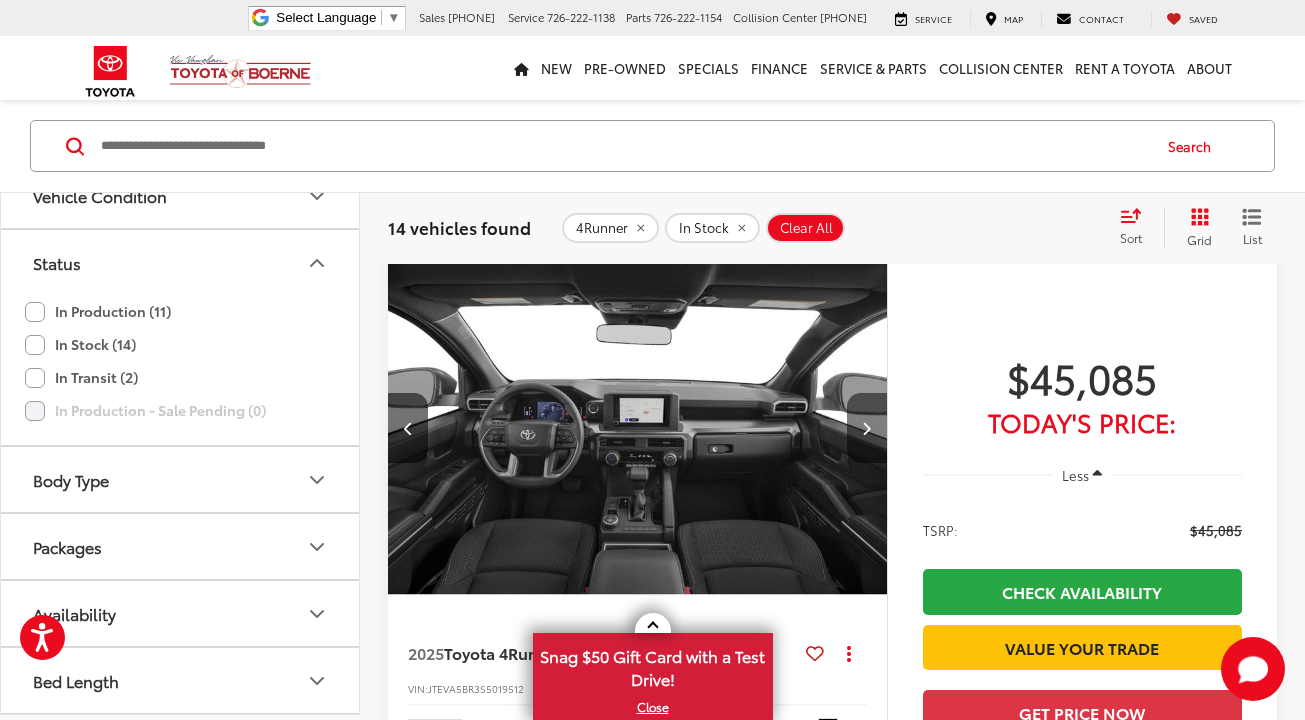 click at bounding box center (866, 428) 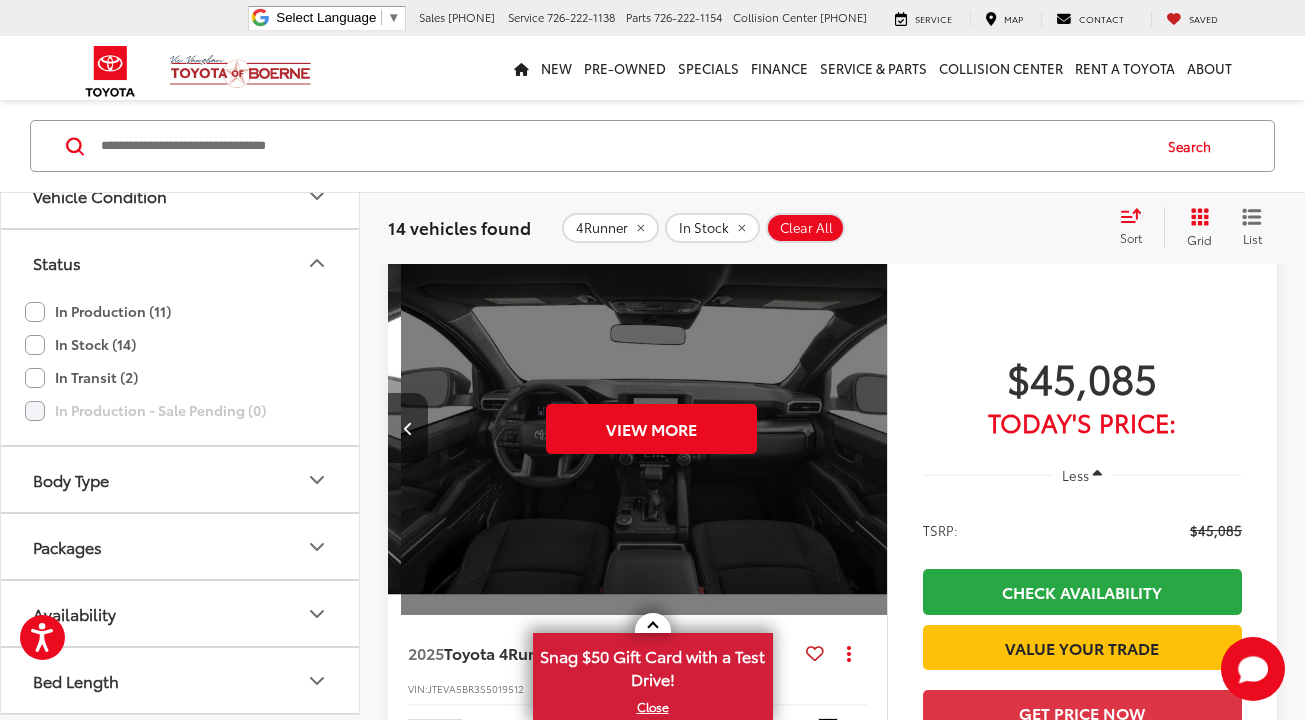 scroll, scrollTop: 0, scrollLeft: 2510, axis: horizontal 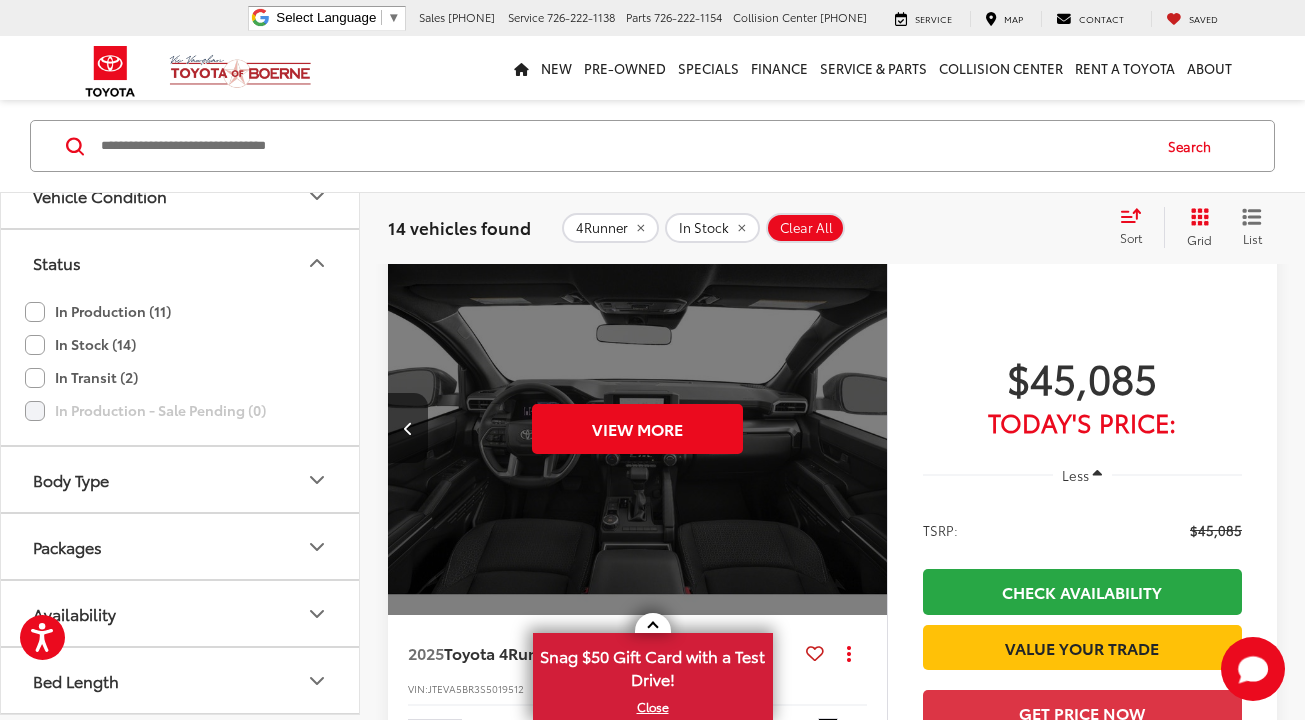 click on "View More" at bounding box center (638, 428) 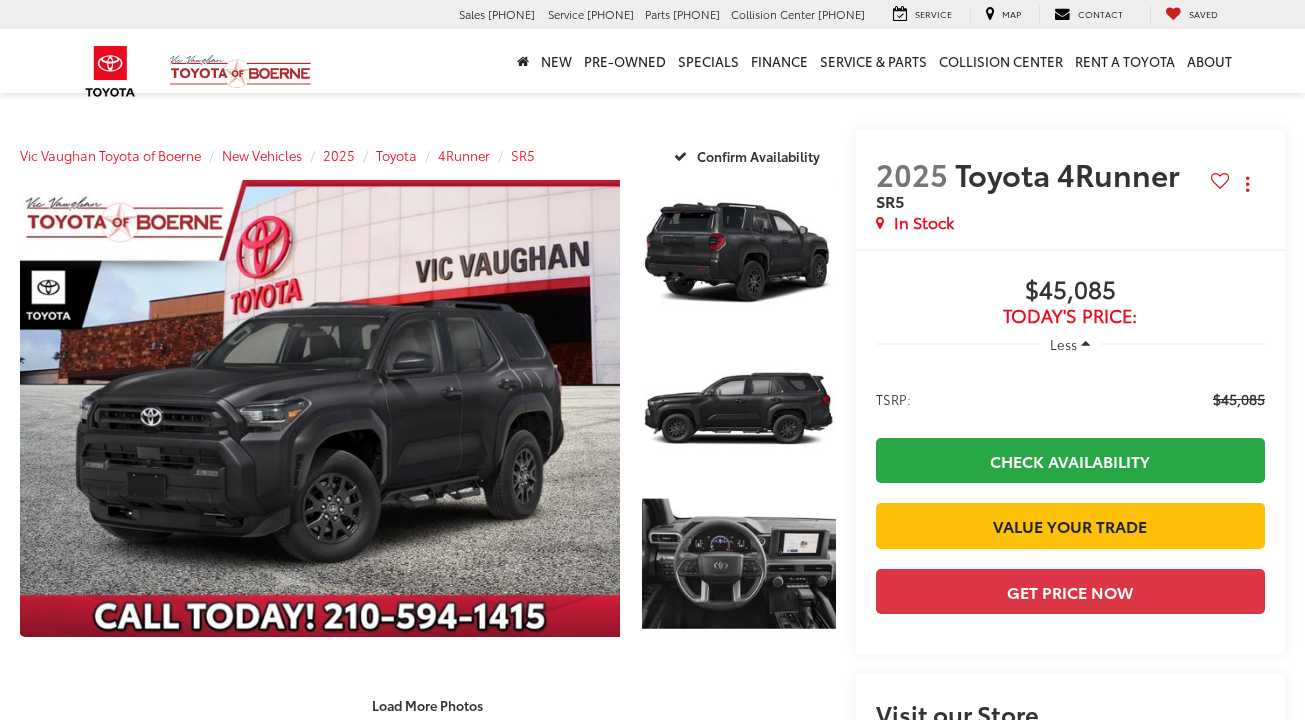 scroll, scrollTop: 0, scrollLeft: 0, axis: both 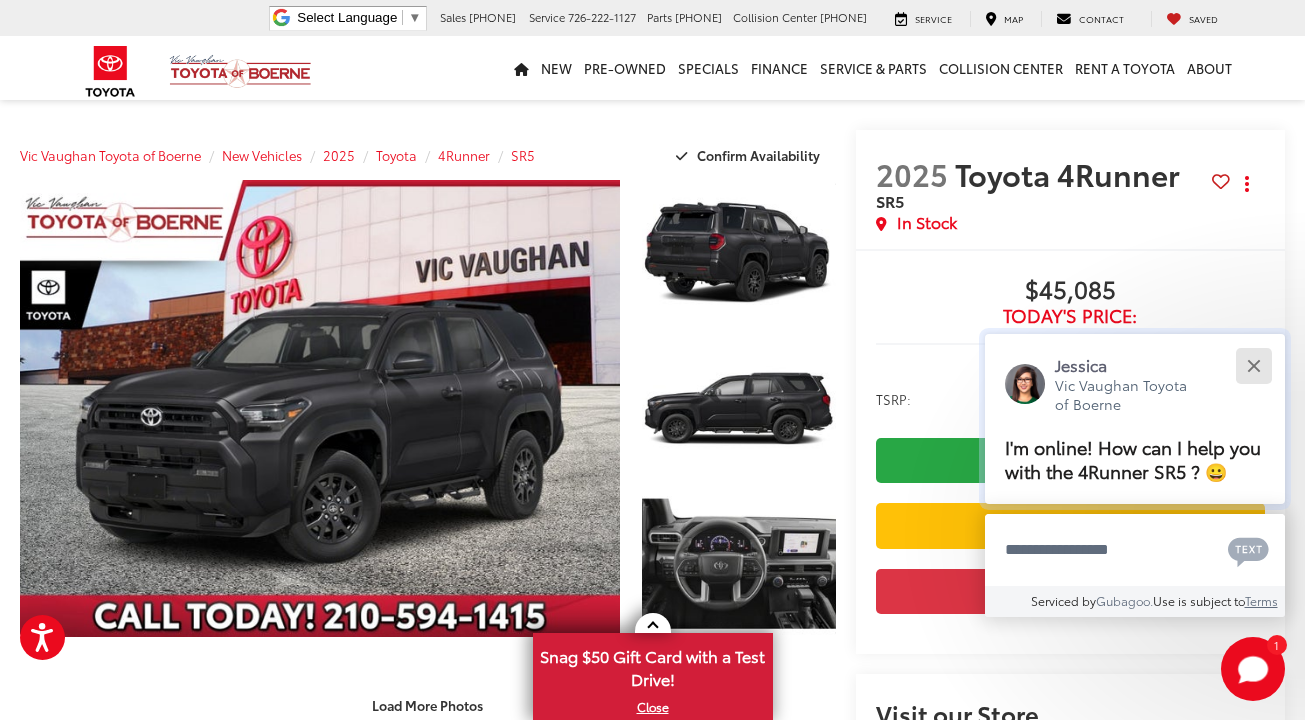click at bounding box center [1253, 365] 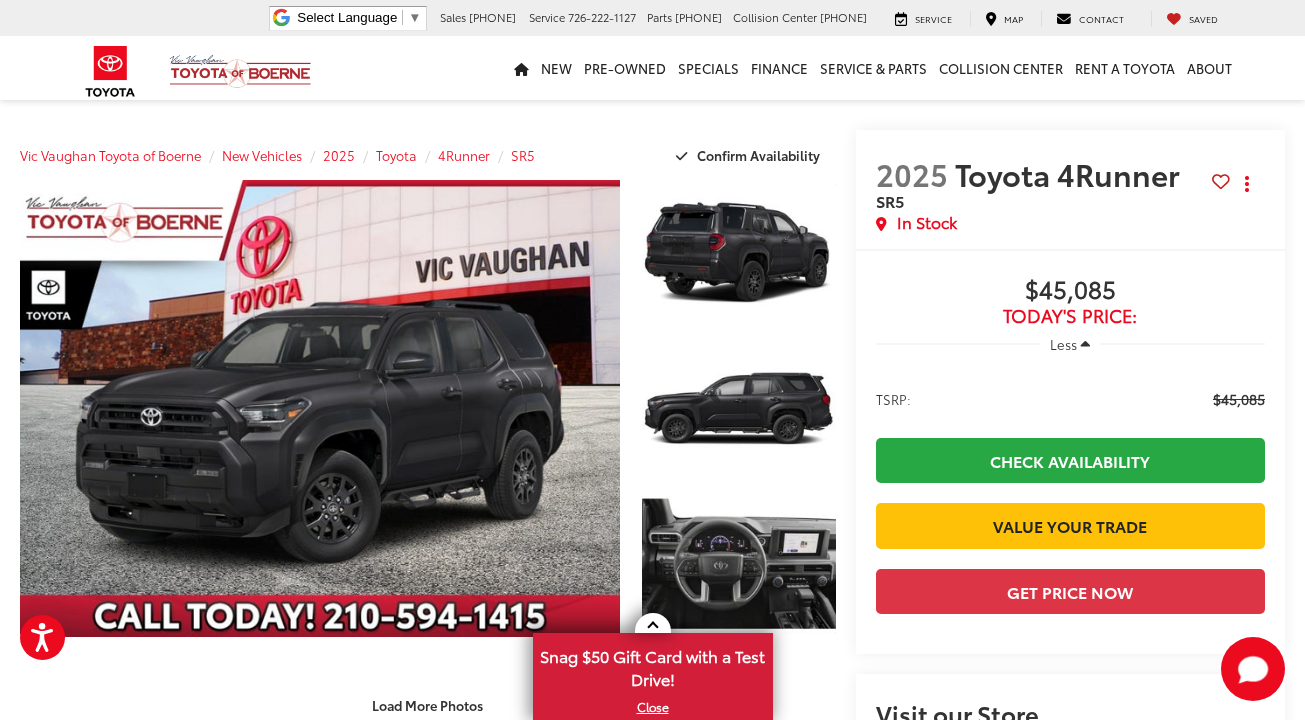 click at bounding box center (1085, 344) 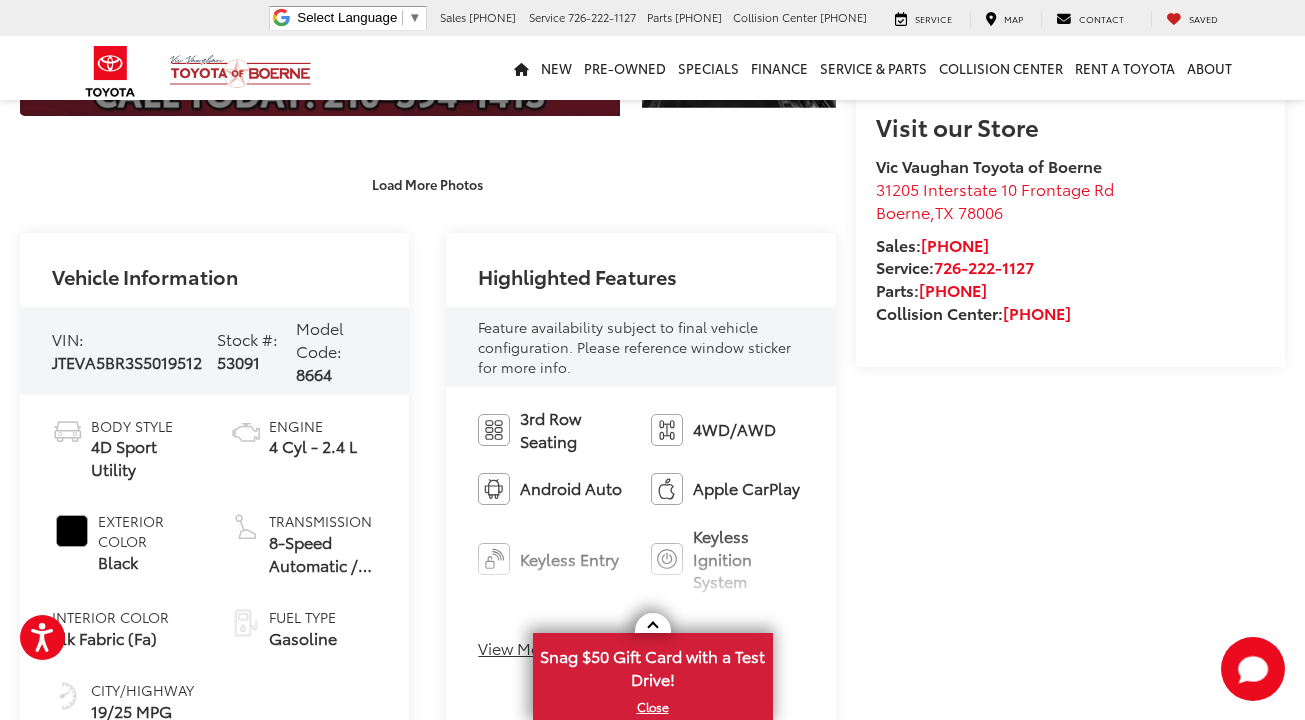 scroll, scrollTop: 0, scrollLeft: 0, axis: both 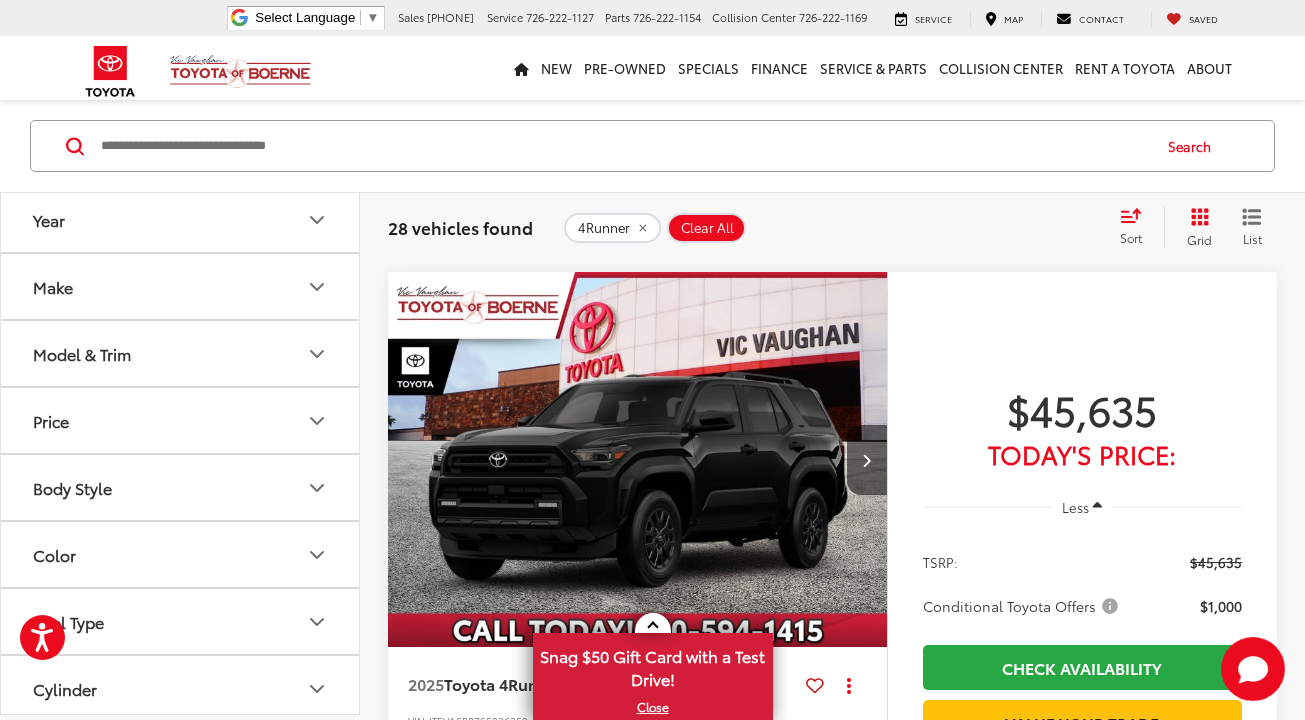 click on "Make" at bounding box center (181, 287) 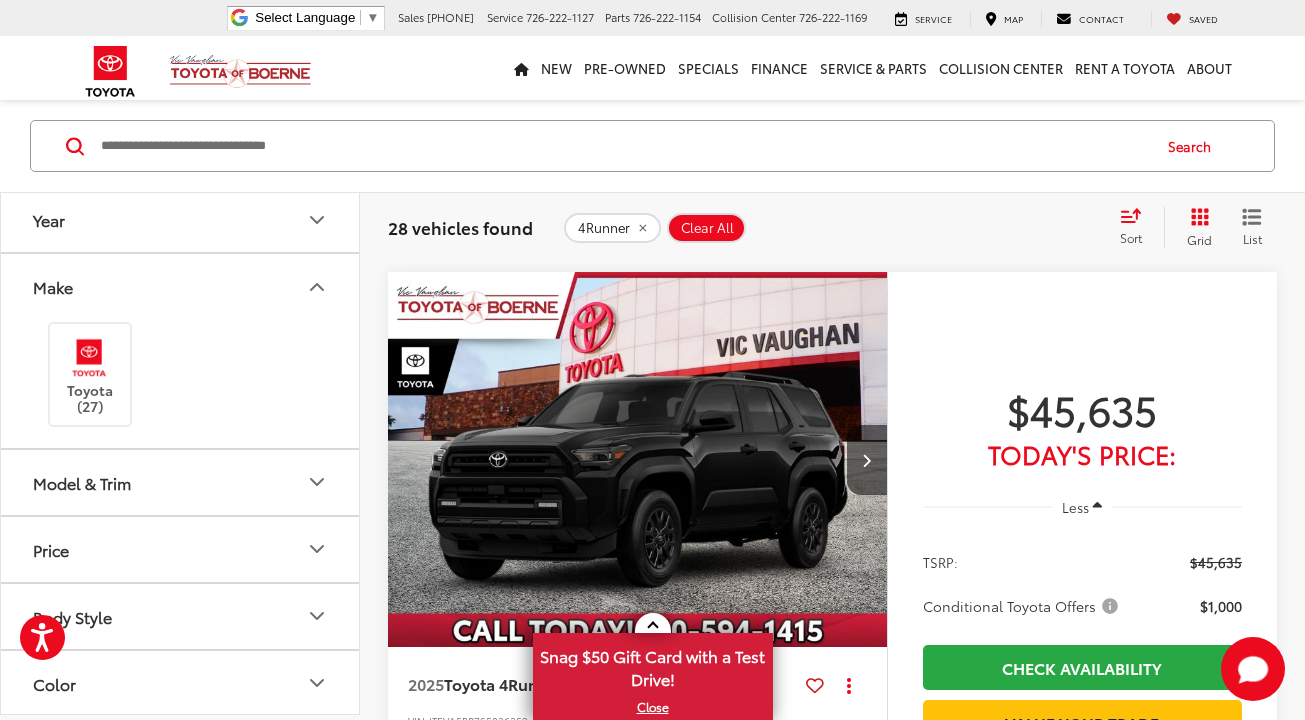 click on "Model & Trim" at bounding box center [181, 482] 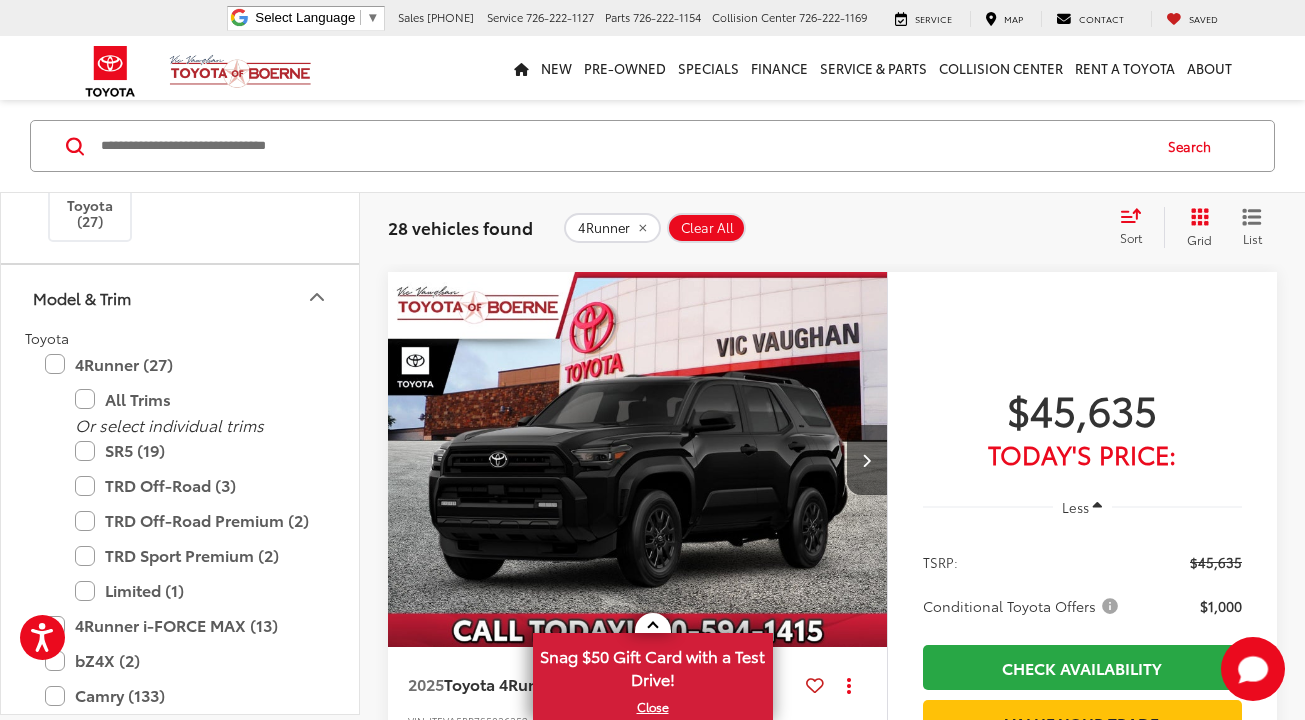 scroll, scrollTop: 192, scrollLeft: 0, axis: vertical 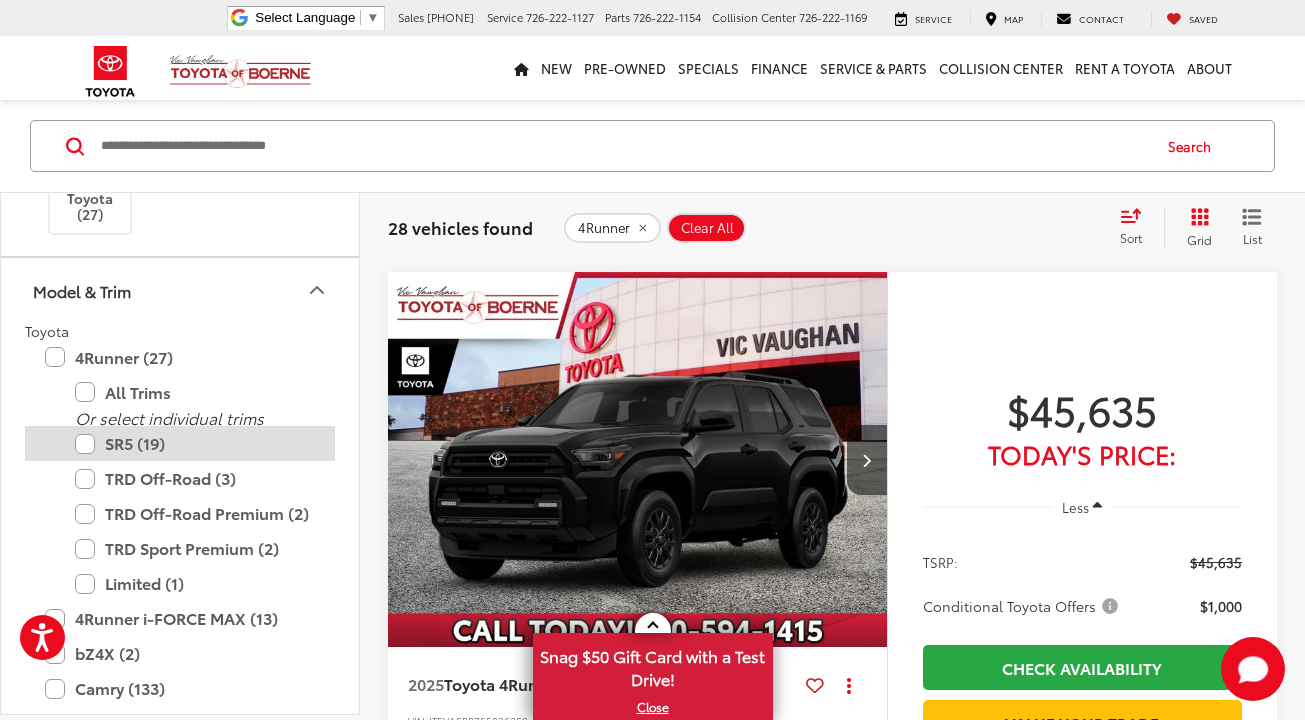 click on "SR5 (19)" at bounding box center [195, 444] 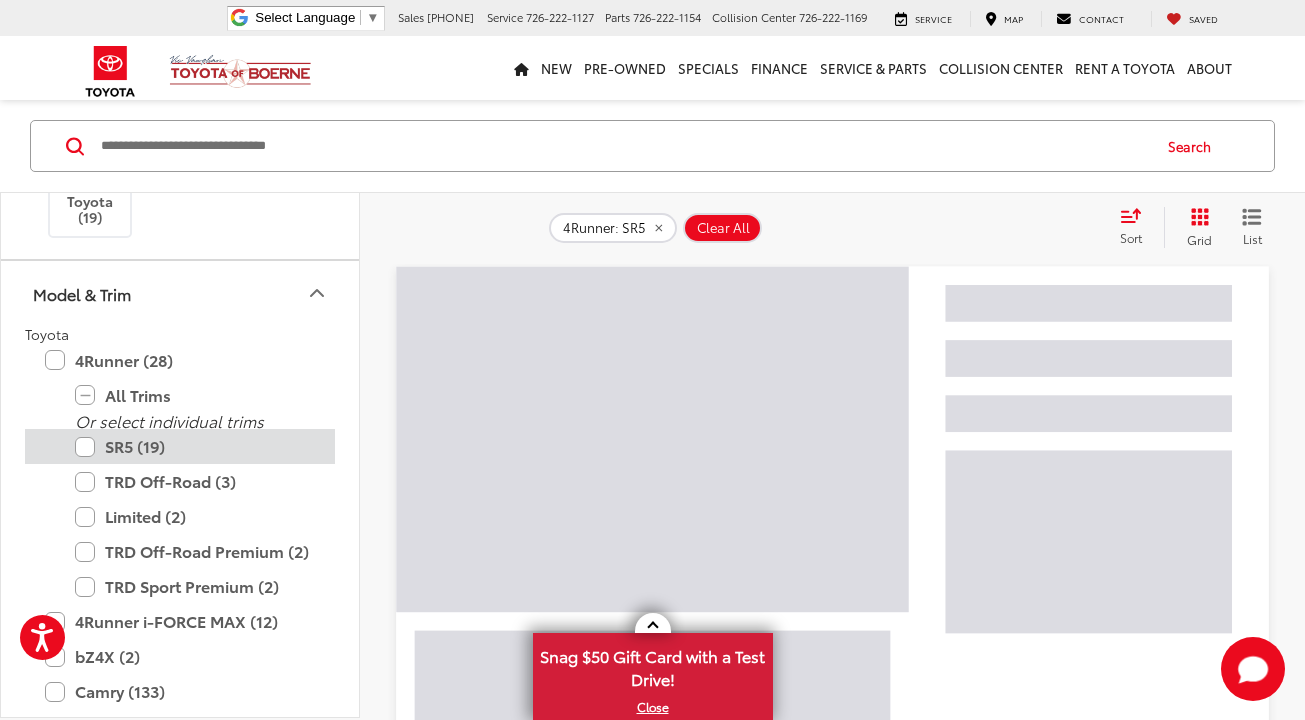 scroll, scrollTop: 161, scrollLeft: 0, axis: vertical 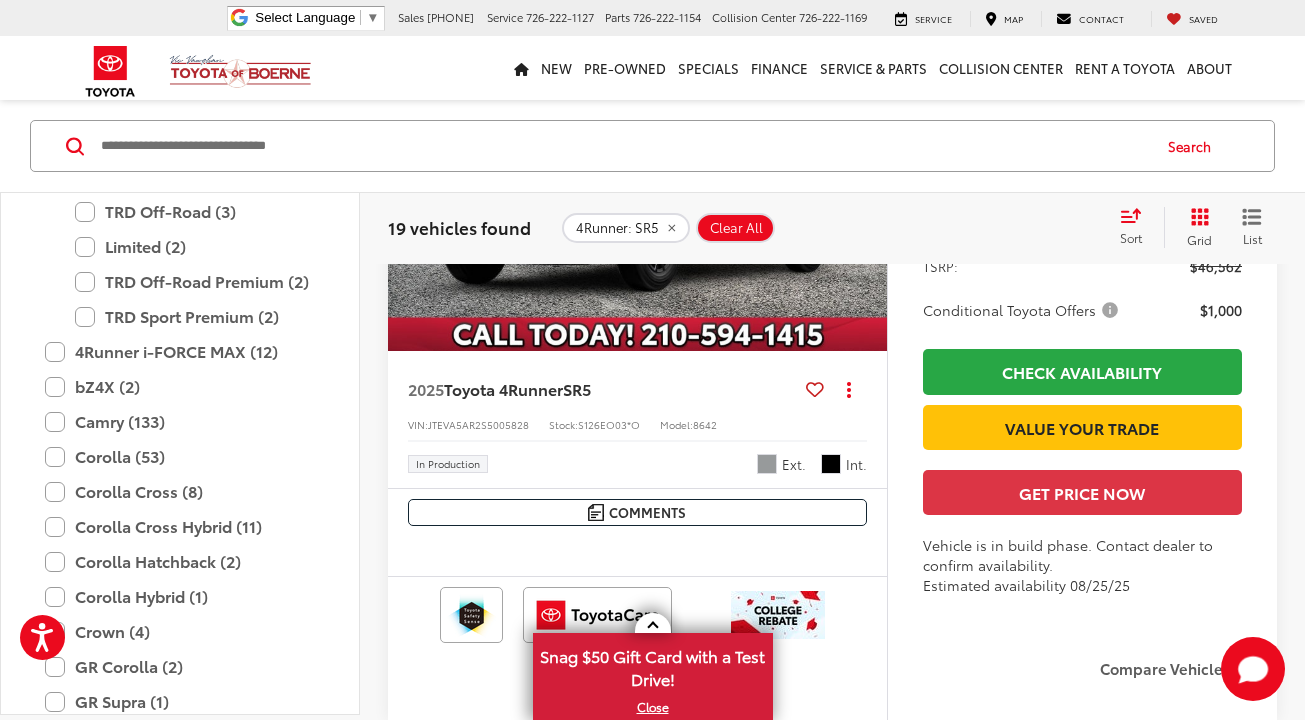 click at bounding box center [638, 164] 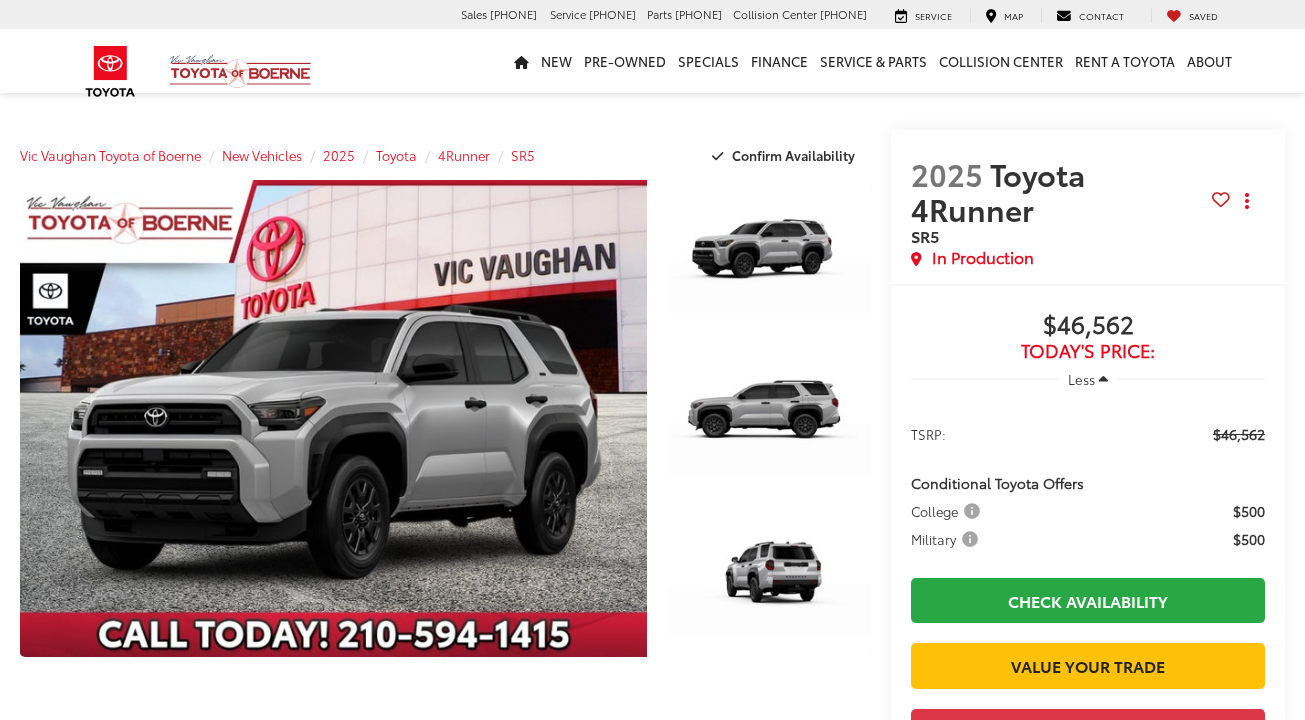 scroll, scrollTop: 0, scrollLeft: 0, axis: both 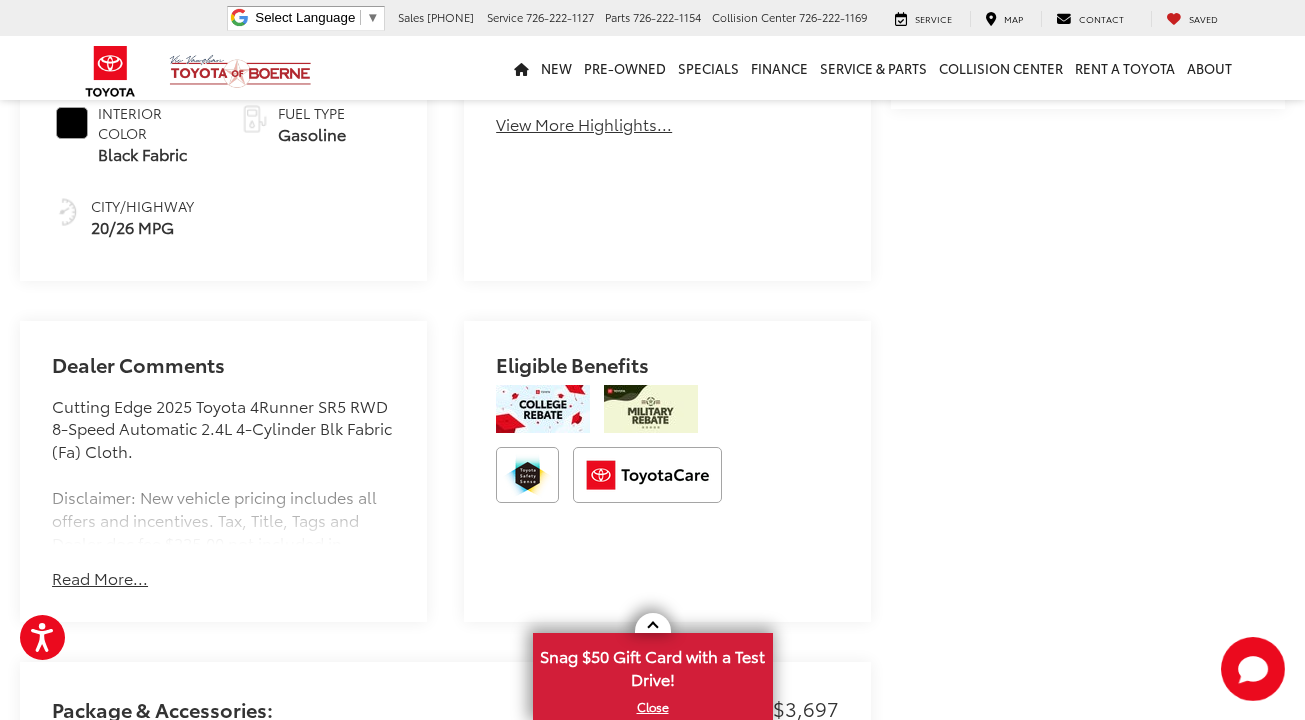 click on "Read More..." at bounding box center (100, 578) 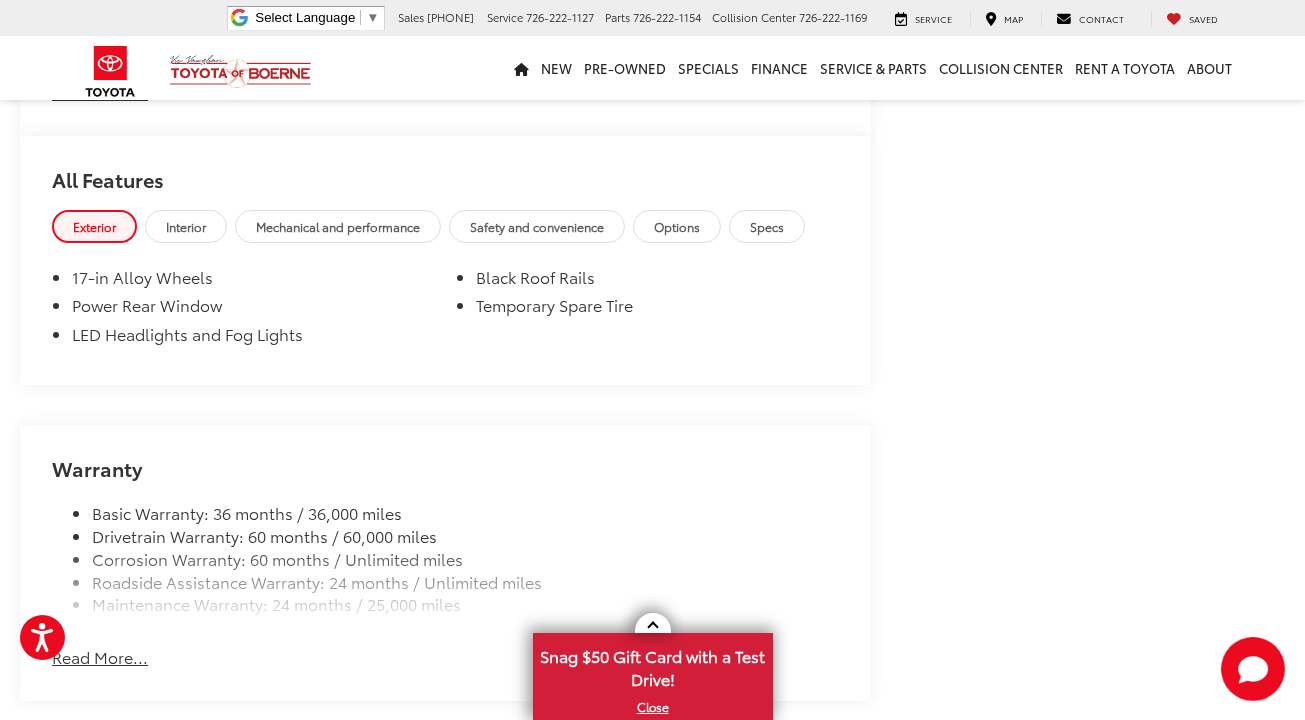 scroll, scrollTop: 2296, scrollLeft: 0, axis: vertical 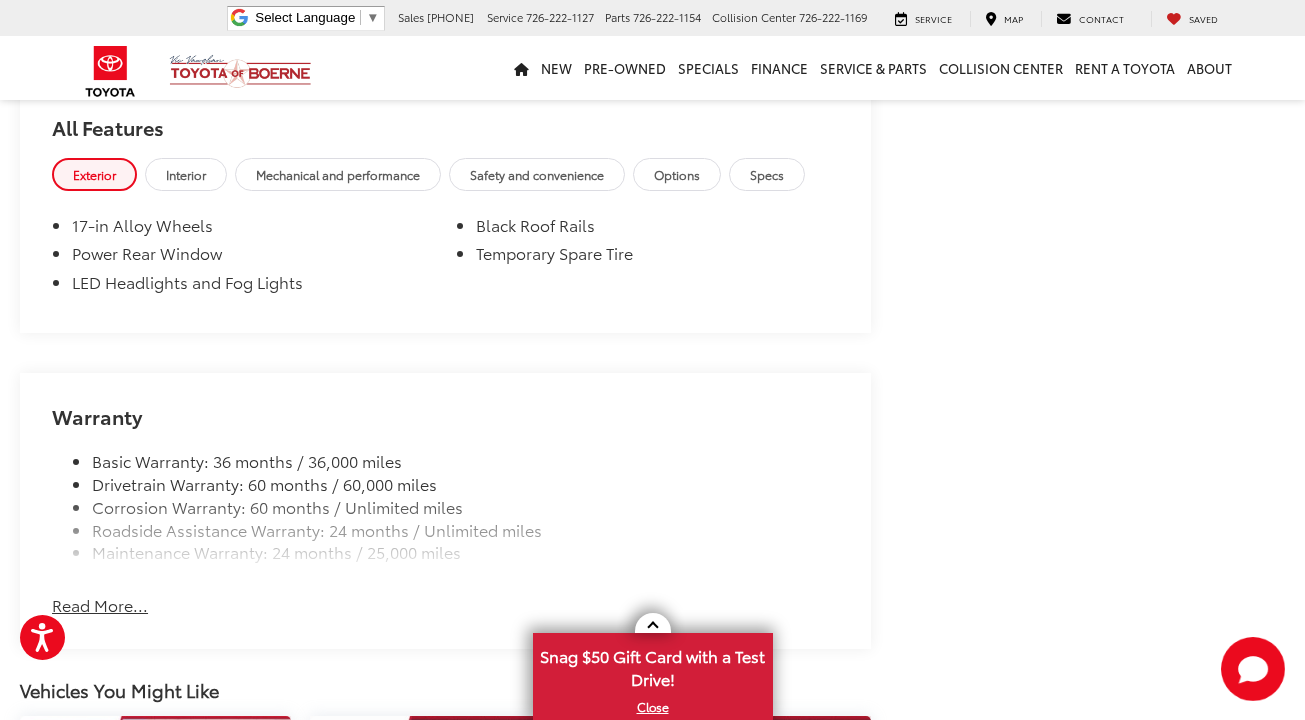 click on "Read More..." at bounding box center (100, 605) 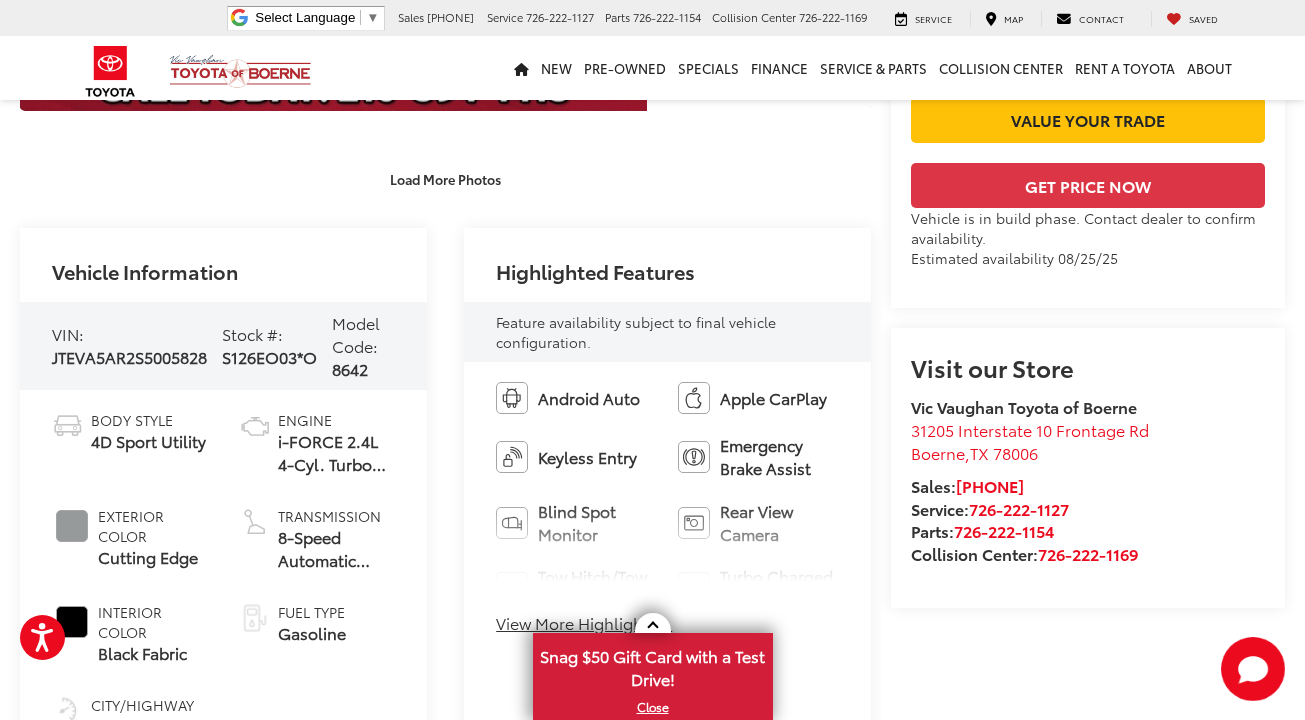 scroll, scrollTop: 547, scrollLeft: 0, axis: vertical 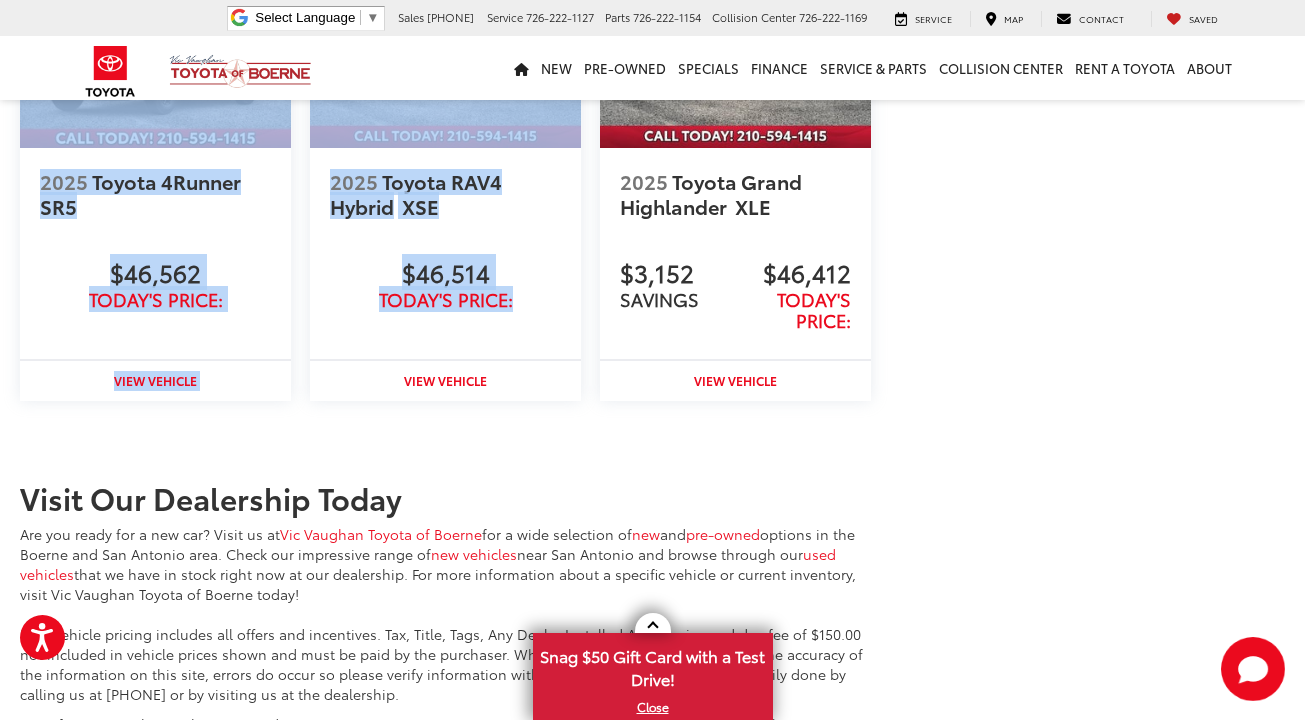 drag, startPoint x: 52, startPoint y: 222, endPoint x: 532, endPoint y: 295, distance: 485.51932 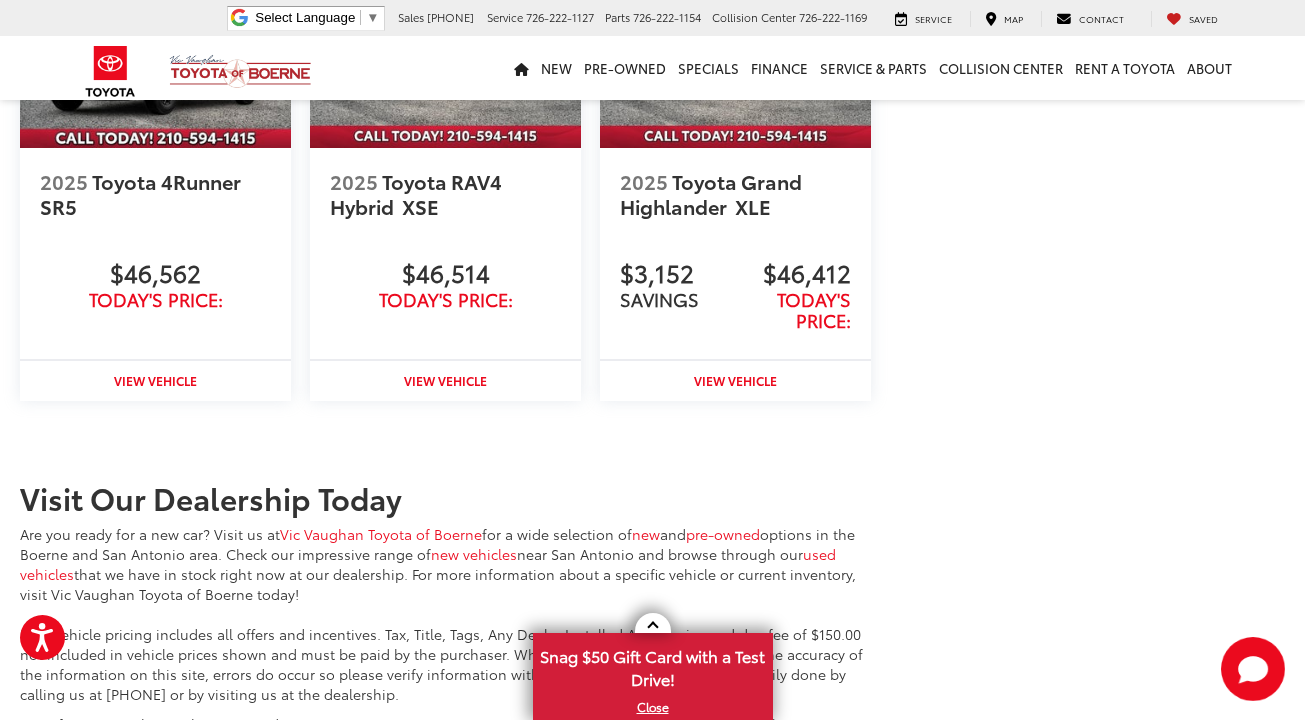 click on "Visit Our Dealership Today
Are you ready for a new car? Visit us at  Vic Vaughan Toyota of Boerne  for a wide selection of  new  and  pre-owned  options in the Boerne and San Antonio area. Check our impressive range of  new vehicles  near San Antonio and browse through our  used vehicles  that we have in stock right now at our dealership. For more information about a specific vehicle or current inventory, visit Vic Vaughan Toyota of Boerne today!" at bounding box center [445, 527] 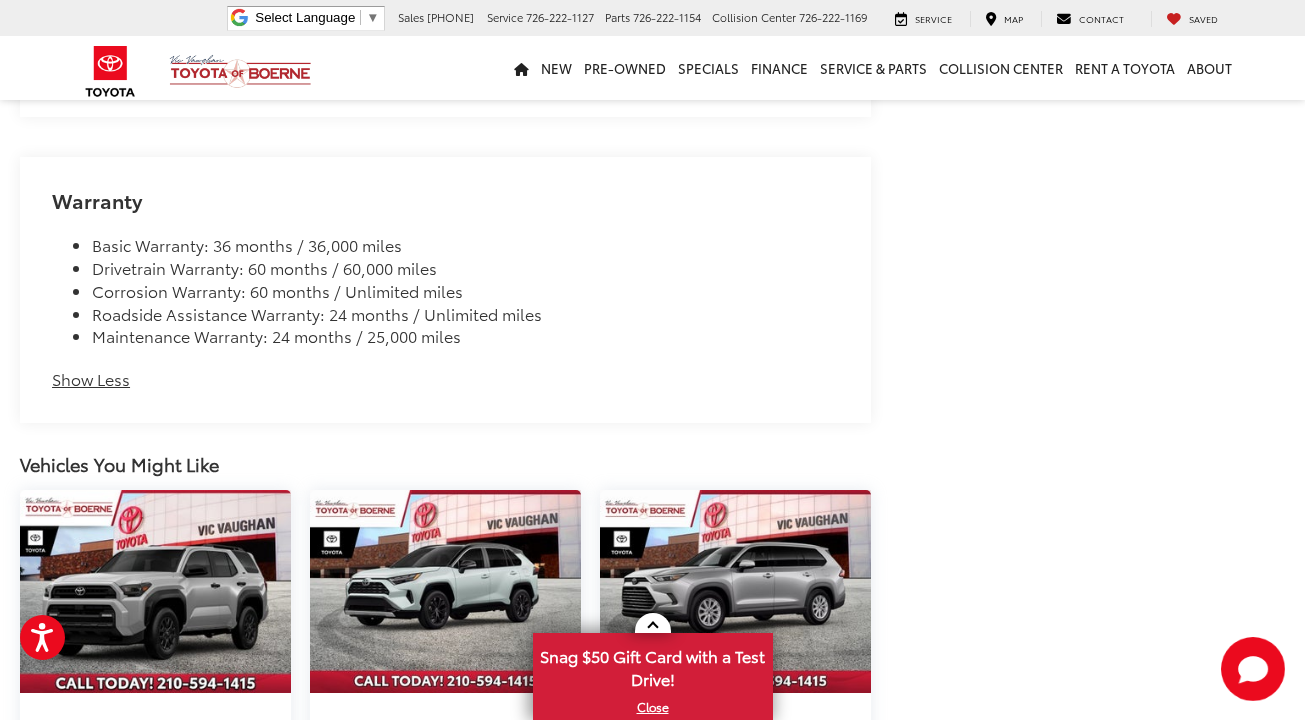 scroll, scrollTop: 2481, scrollLeft: 0, axis: vertical 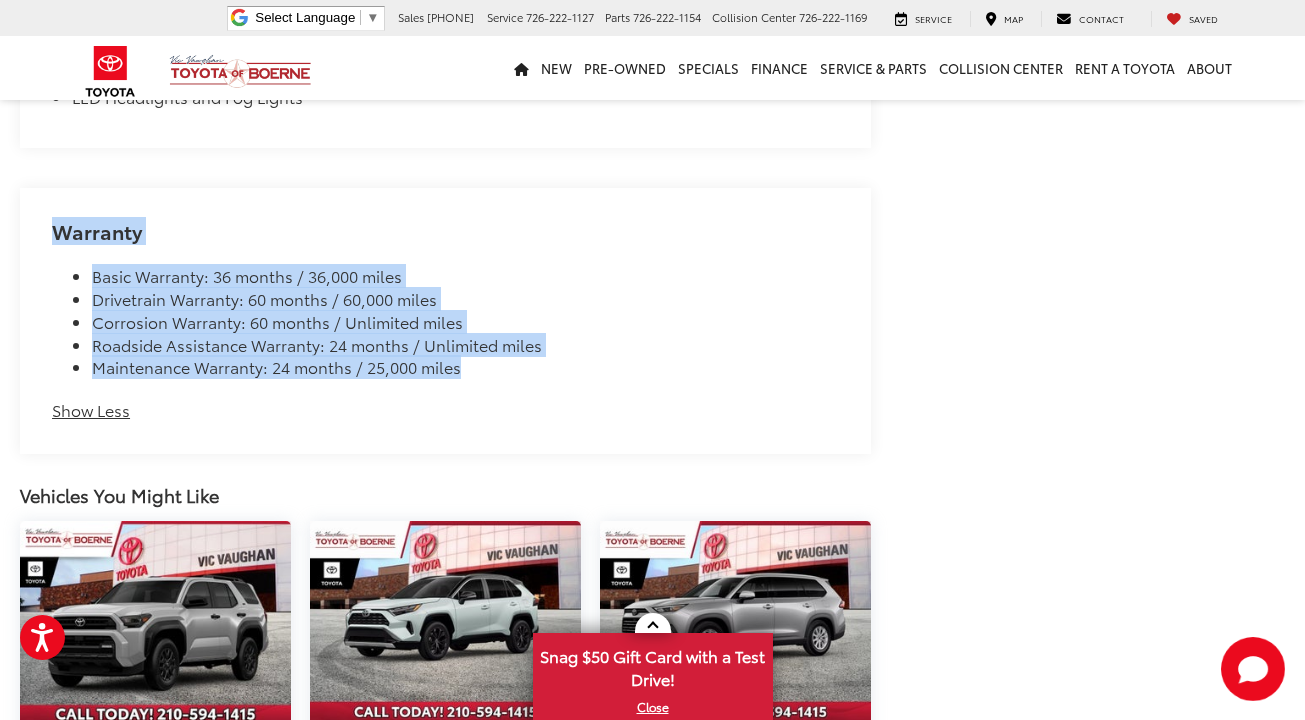 drag, startPoint x: 493, startPoint y: 377, endPoint x: 87, endPoint y: 143, distance: 468.60645 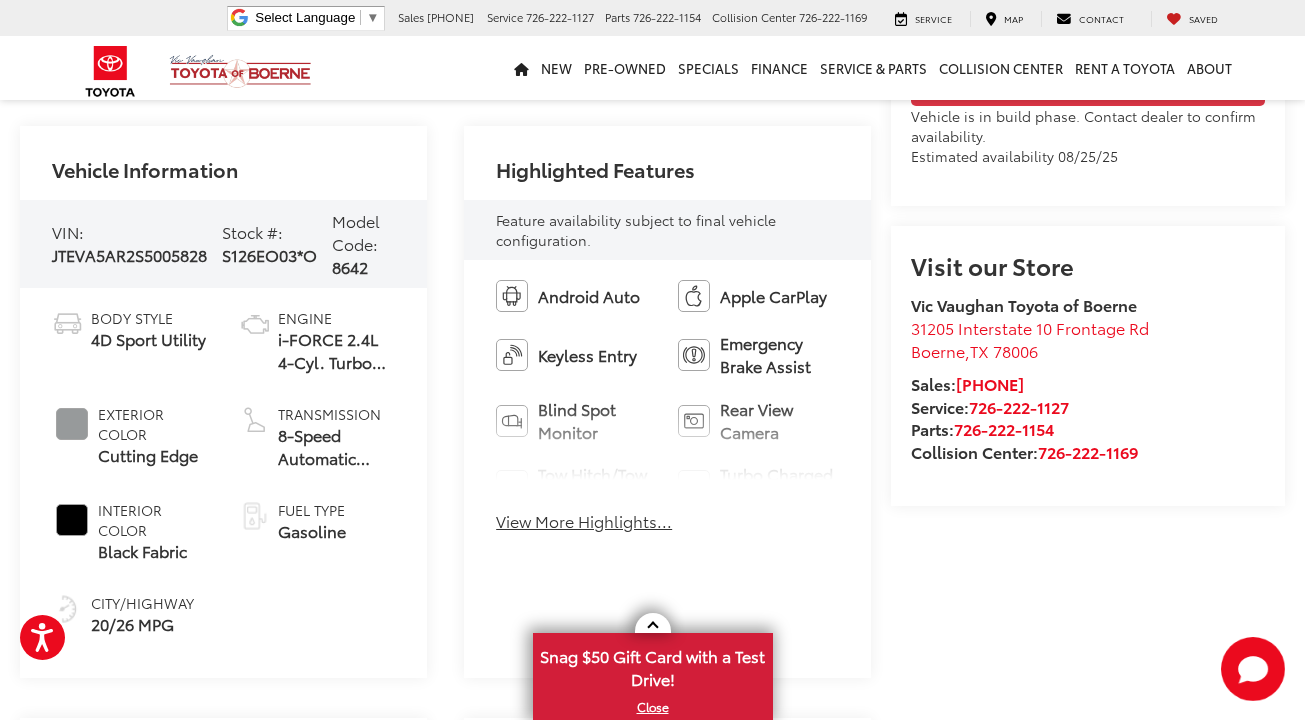 scroll, scrollTop: 649, scrollLeft: 0, axis: vertical 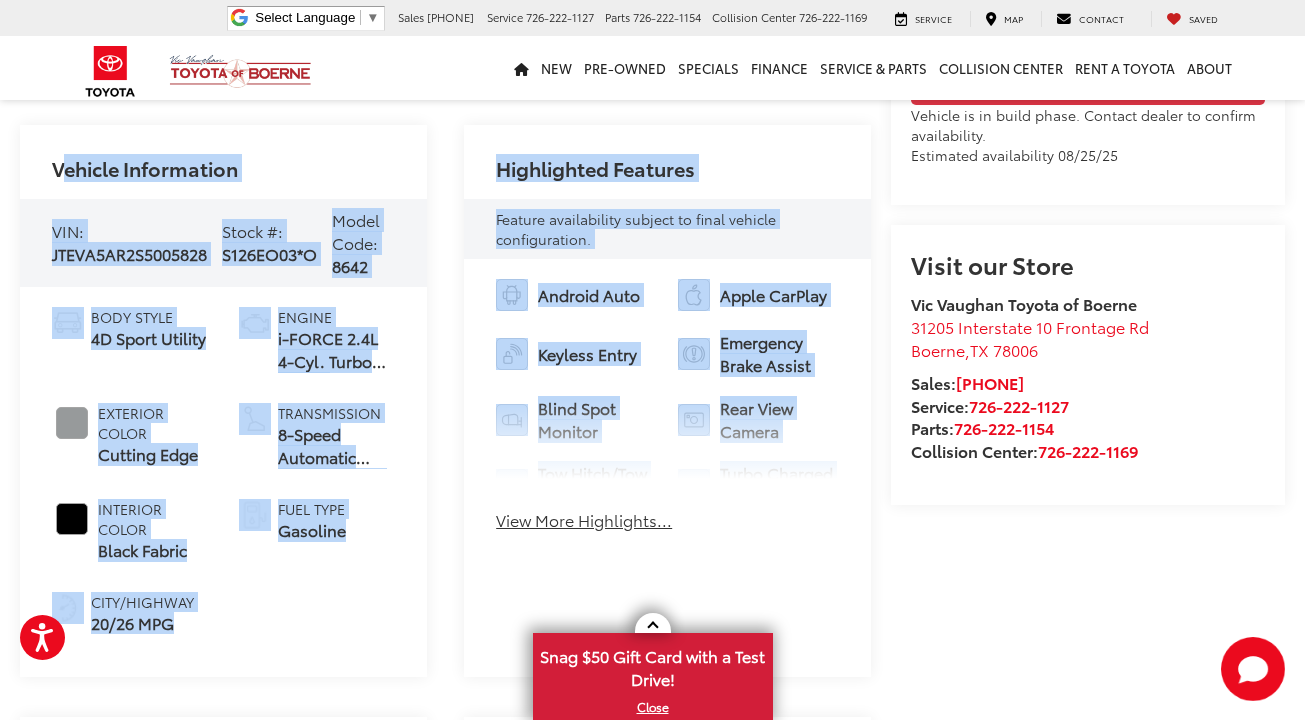drag, startPoint x: 29, startPoint y: 121, endPoint x: 728, endPoint y: 496, distance: 793.2377 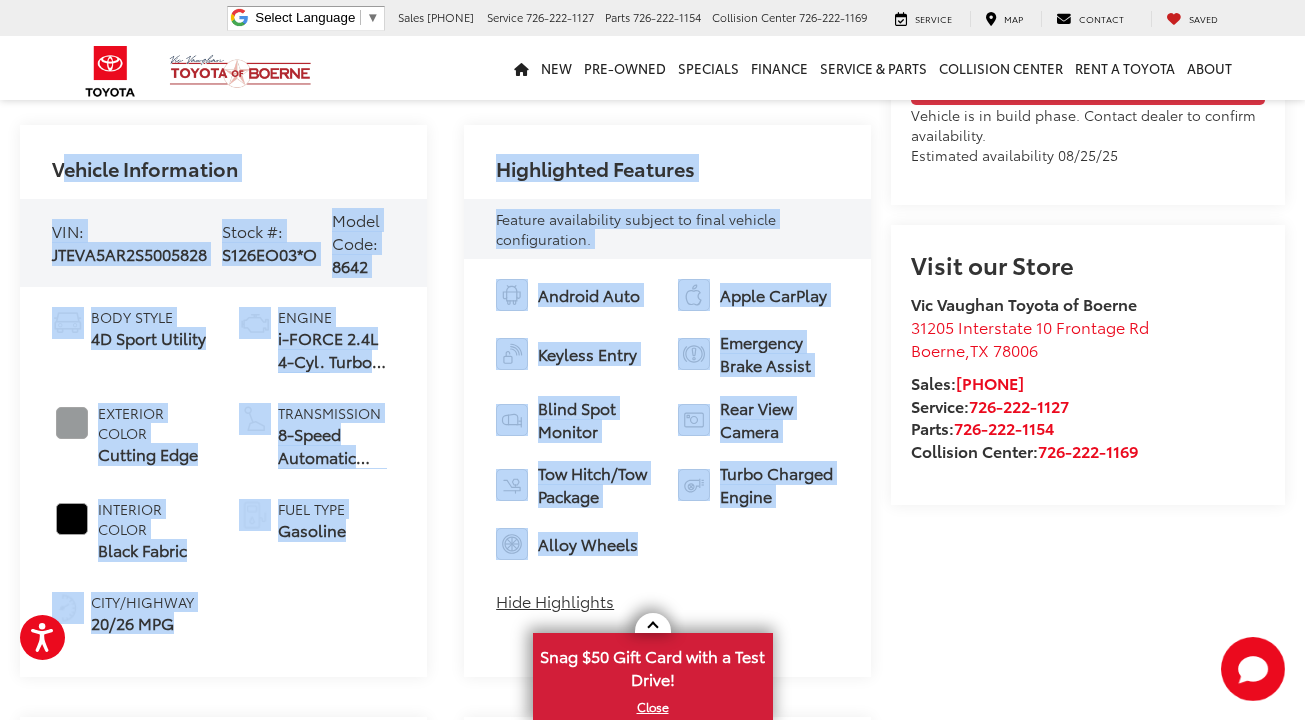 click on "Android Auto
Apple CarPlay
Keyless Entry
Emergency Brake Assist
Blind Spot Monitor
Rear View Camera
Tow Hitch/Tow Package
Turbo Charged Engine
Alloy Wheels
View More Highlights...
Hide Highlights" at bounding box center [667, 452] 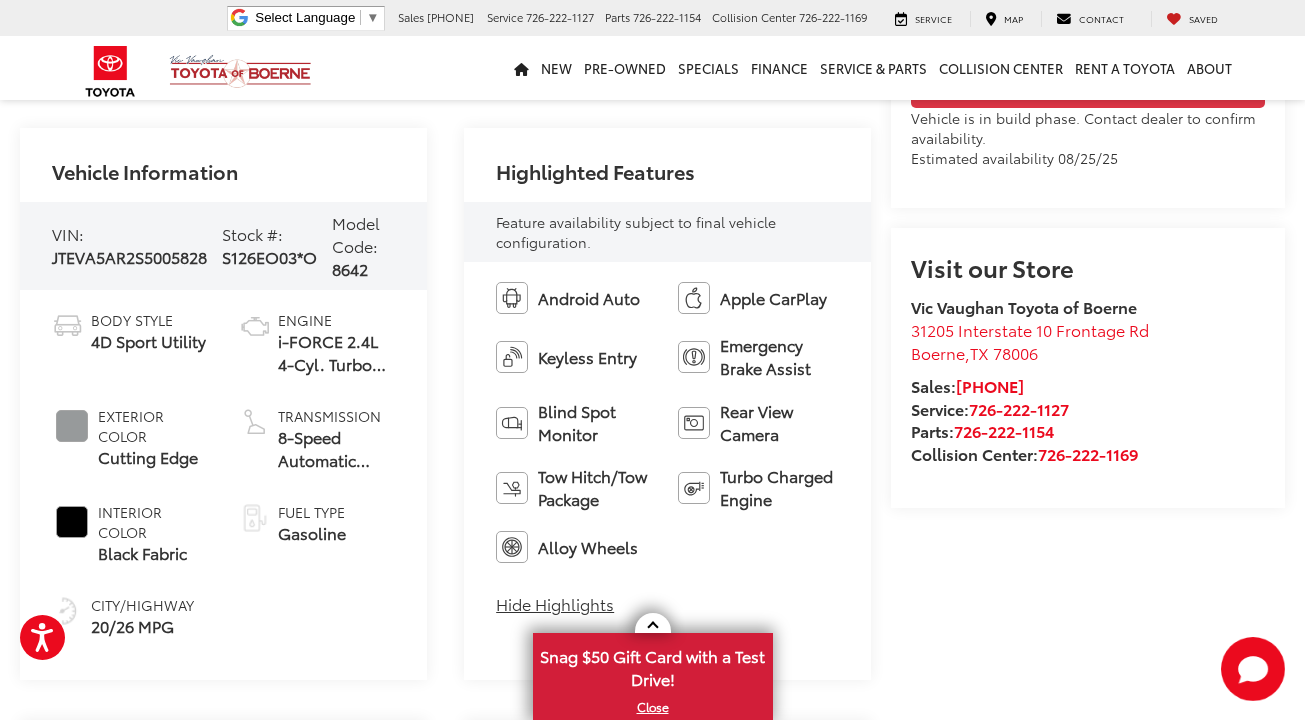 scroll, scrollTop: 653, scrollLeft: 0, axis: vertical 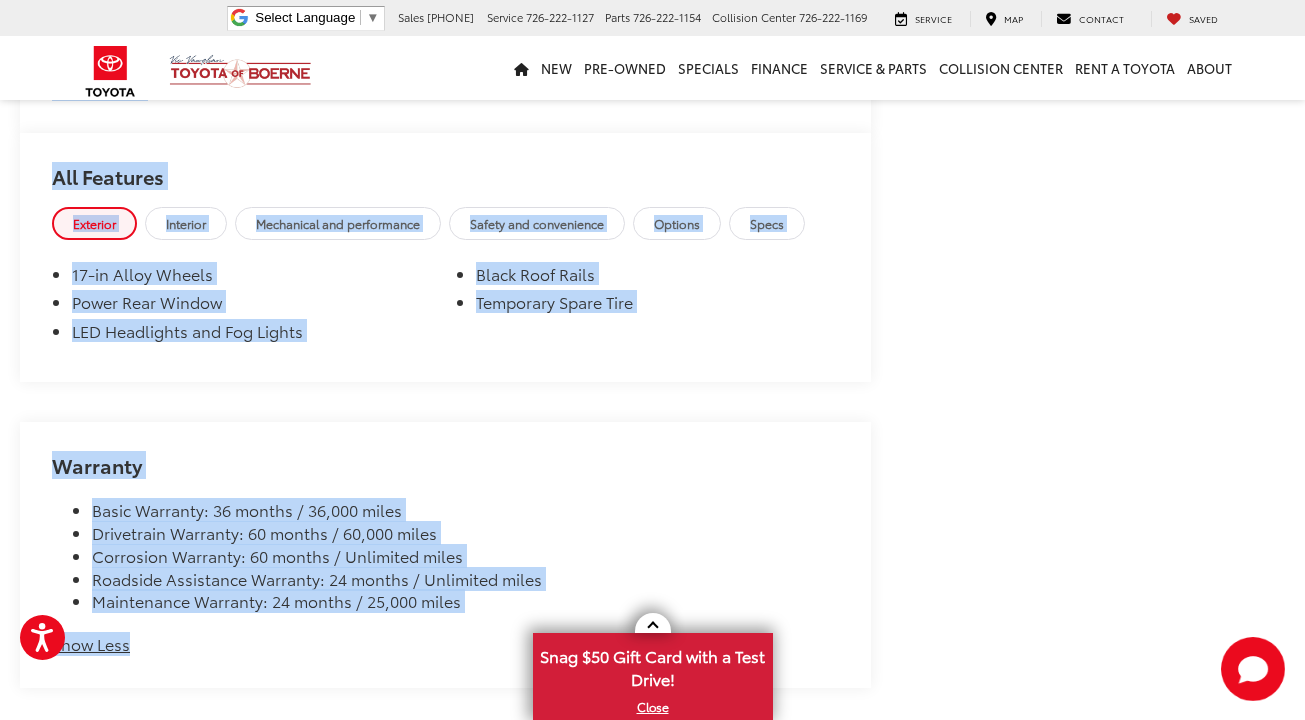 drag, startPoint x: 16, startPoint y: 120, endPoint x: 875, endPoint y: 670, distance: 1019.99066 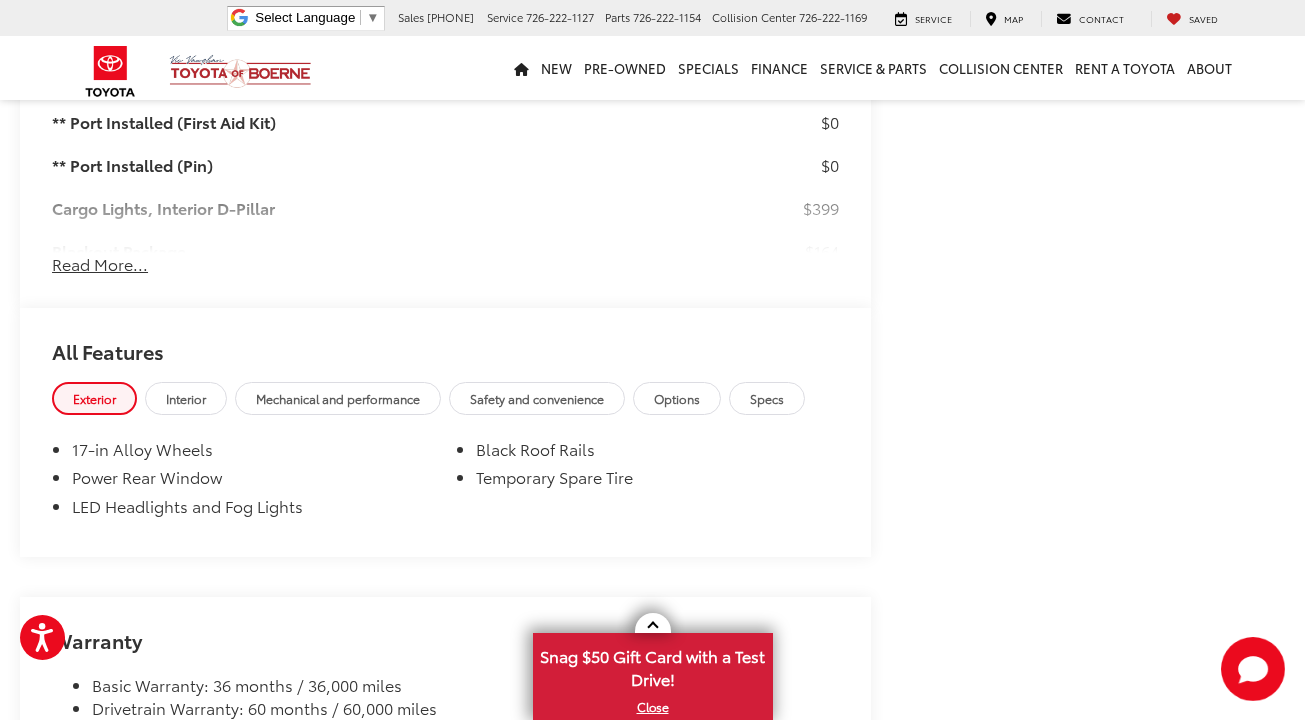 scroll, scrollTop: 2076, scrollLeft: 0, axis: vertical 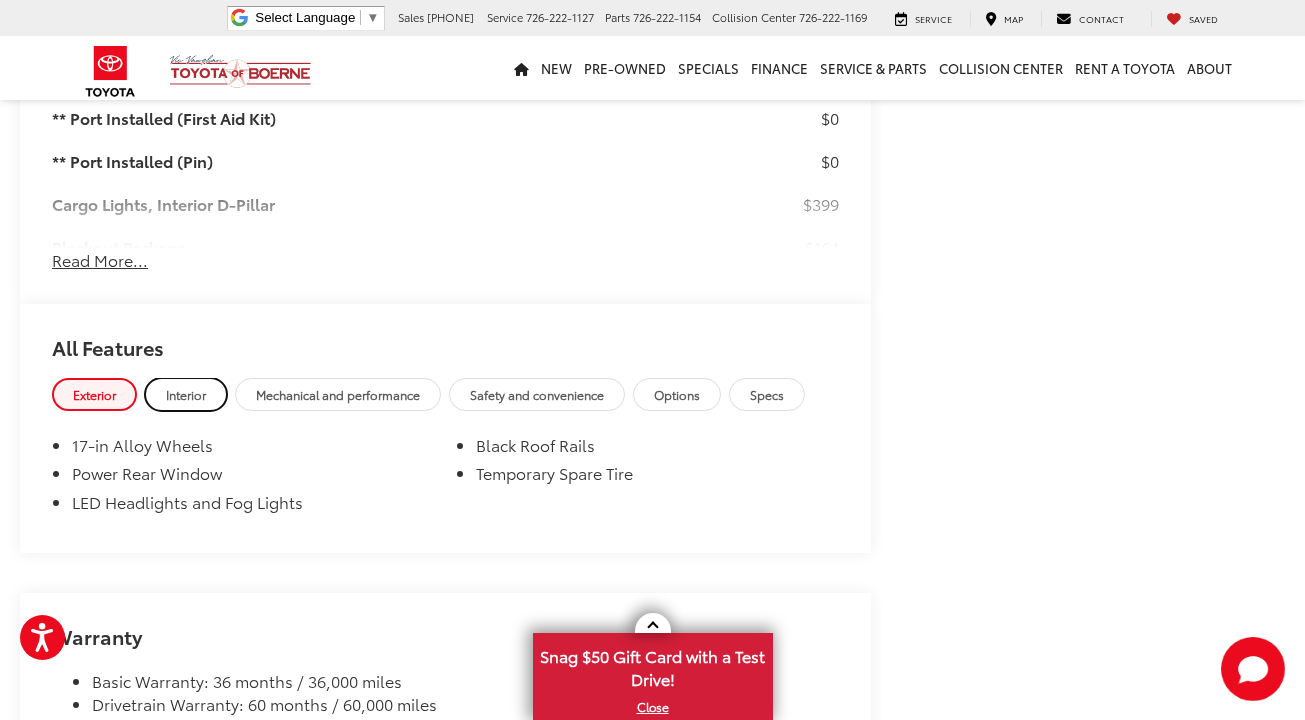 click on "Interior" at bounding box center [186, 394] 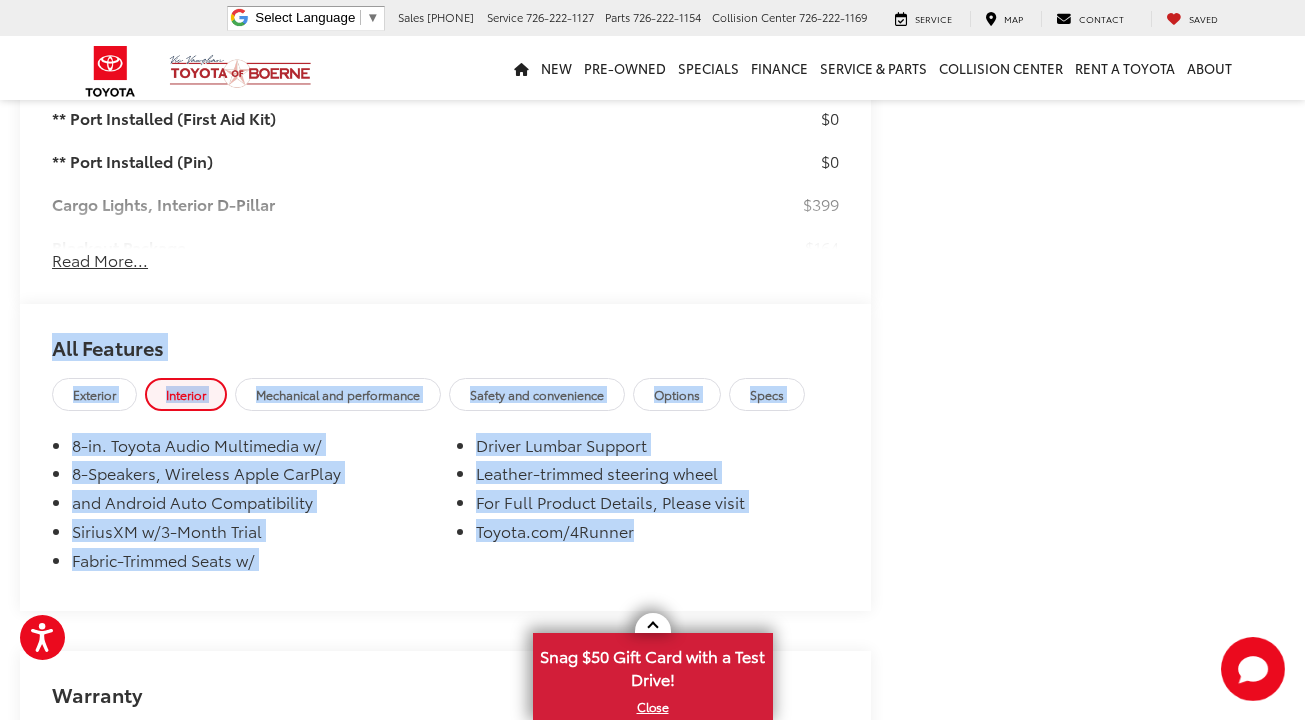 drag, startPoint x: 44, startPoint y: 344, endPoint x: 674, endPoint y: 567, distance: 668.3031 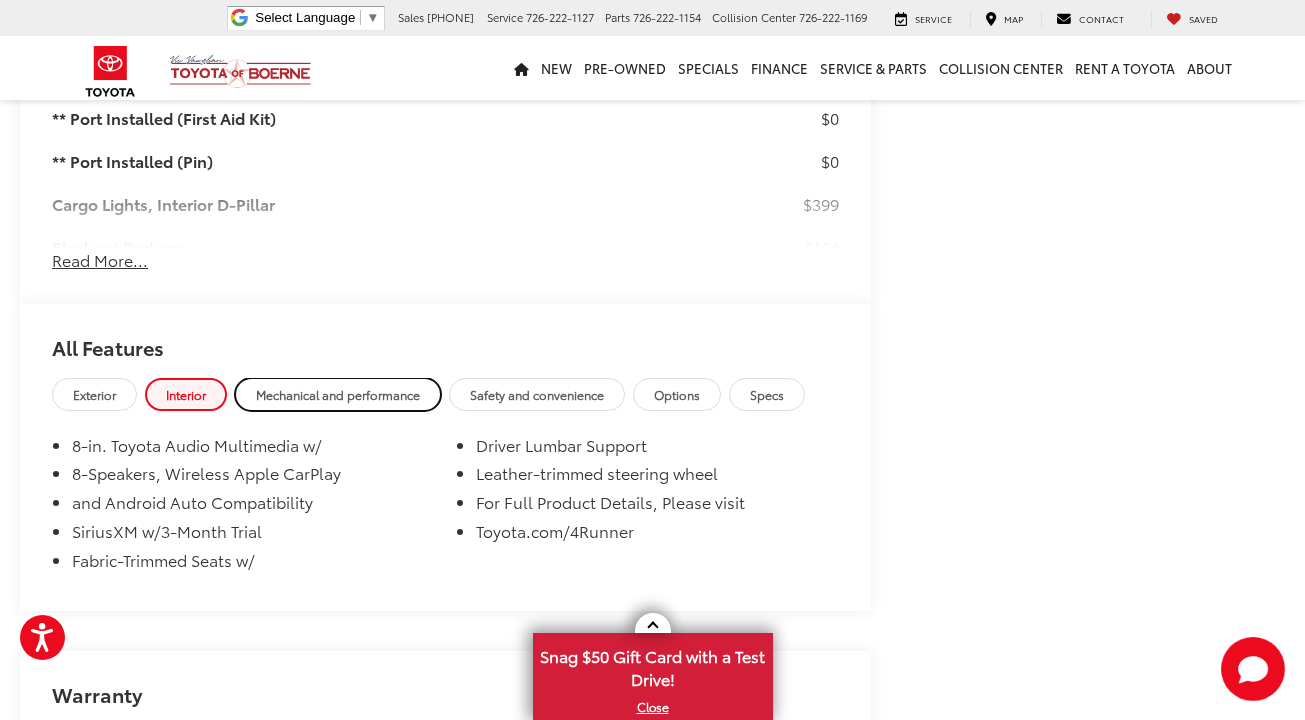 click on "Mechanical and performance" at bounding box center [338, 394] 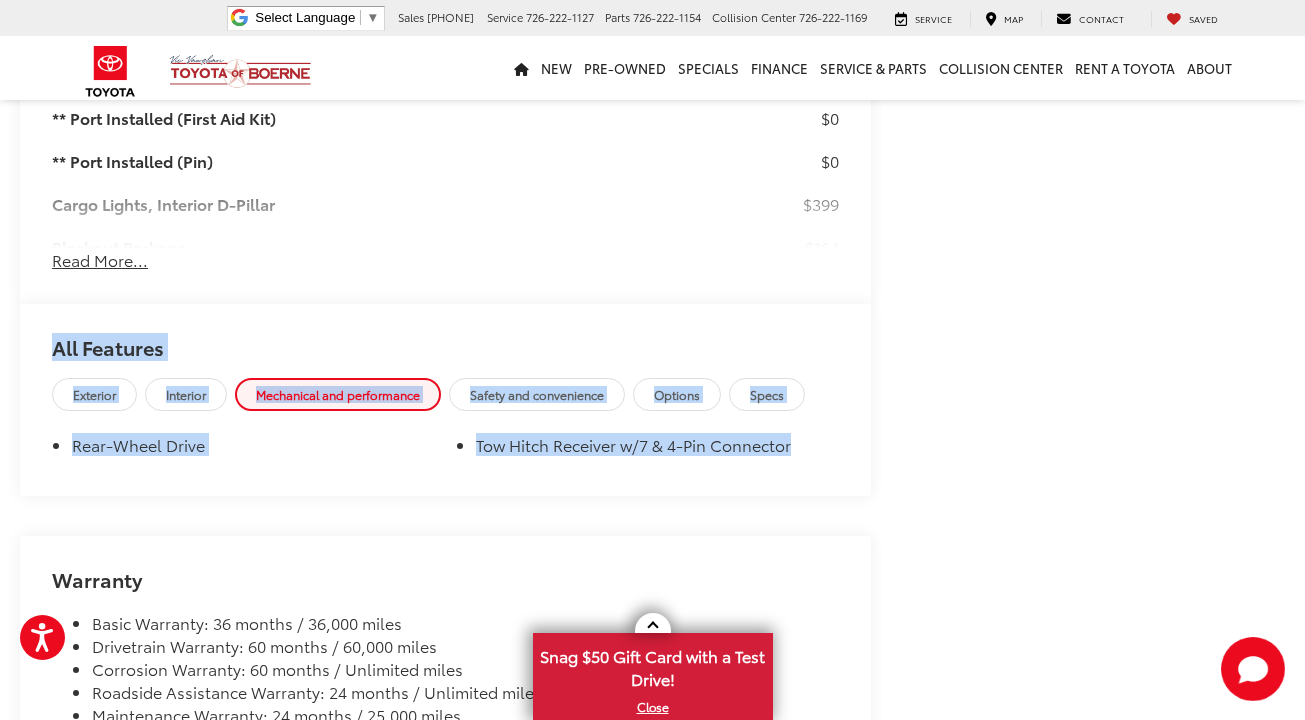 drag, startPoint x: 41, startPoint y: 343, endPoint x: 808, endPoint y: 449, distance: 774.29 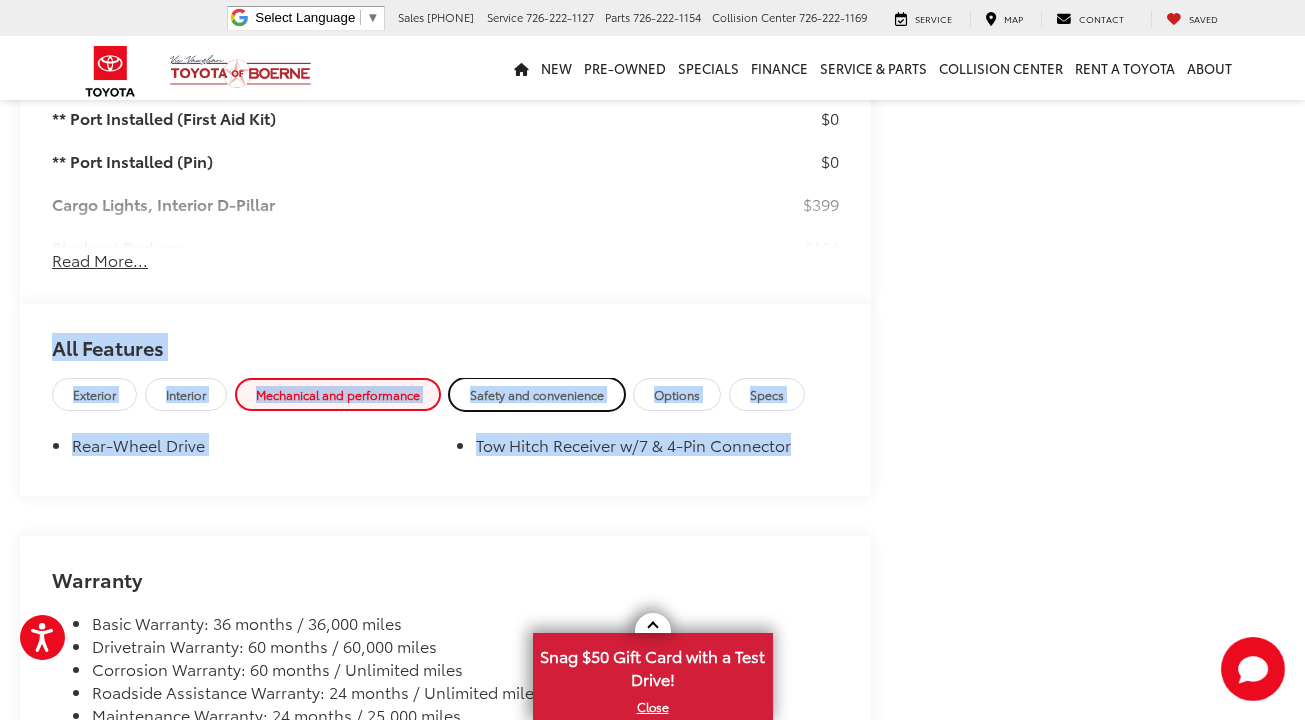 click on "Safety and convenience" at bounding box center [537, 394] 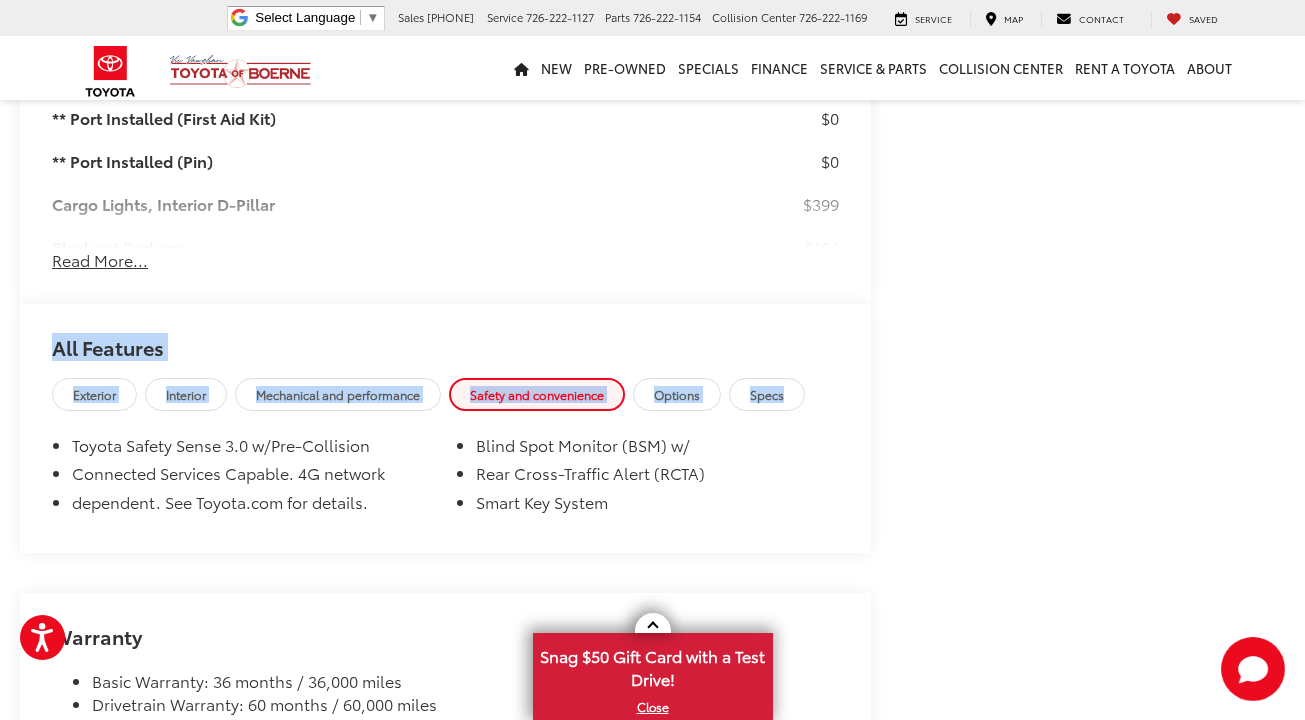 click on "All Features" at bounding box center (445, 341) 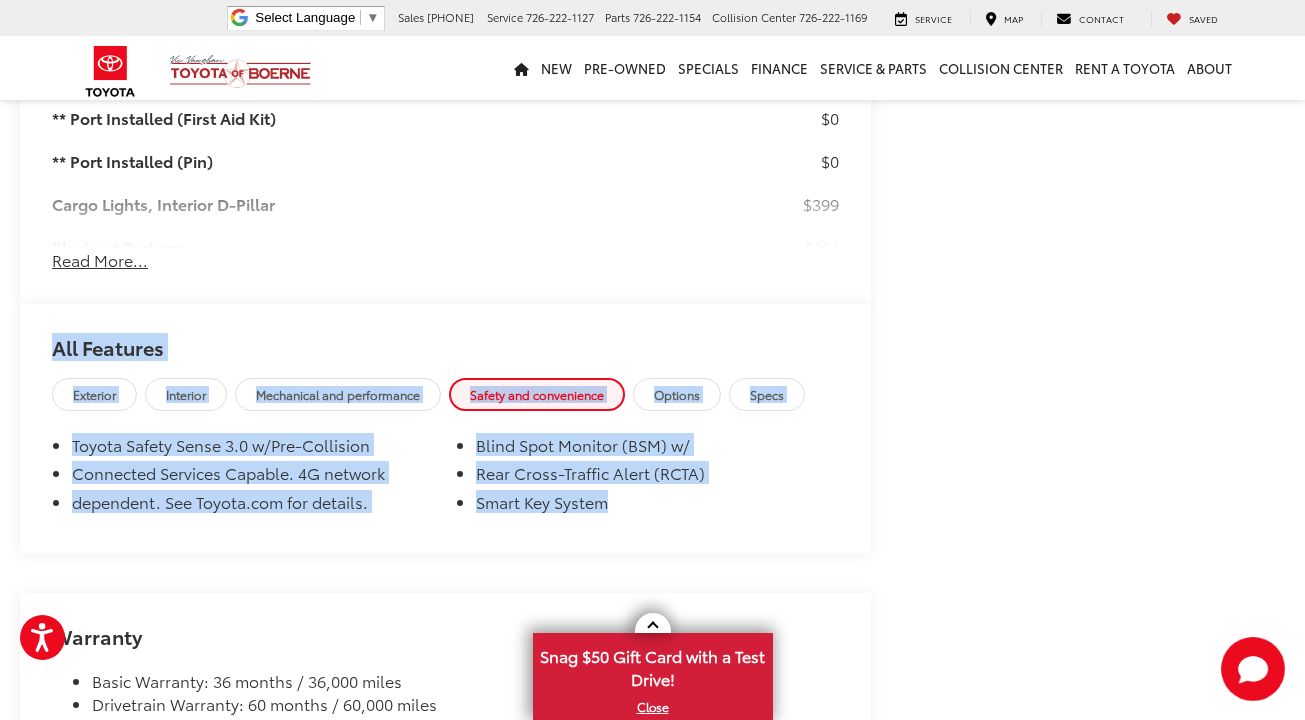 drag, startPoint x: 48, startPoint y: 350, endPoint x: 629, endPoint y: 510, distance: 602.6284 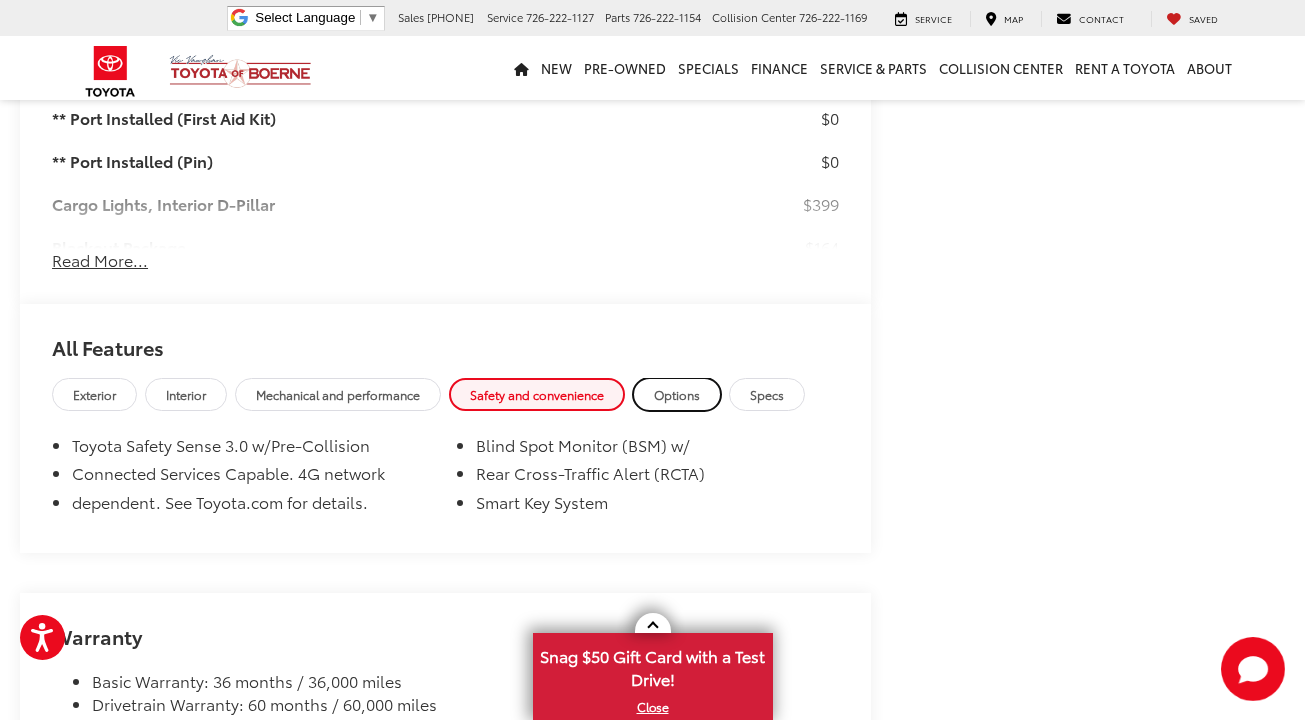 click on "Options" at bounding box center (677, 394) 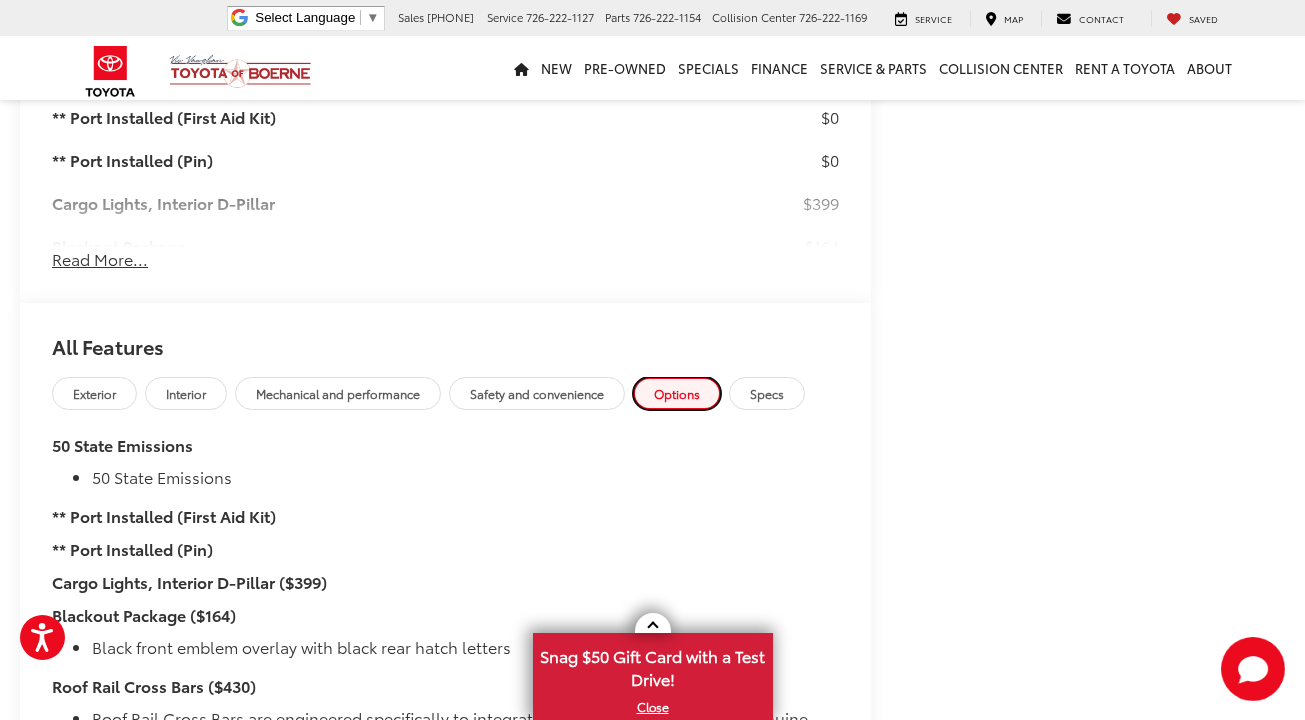 scroll, scrollTop: 2072, scrollLeft: 0, axis: vertical 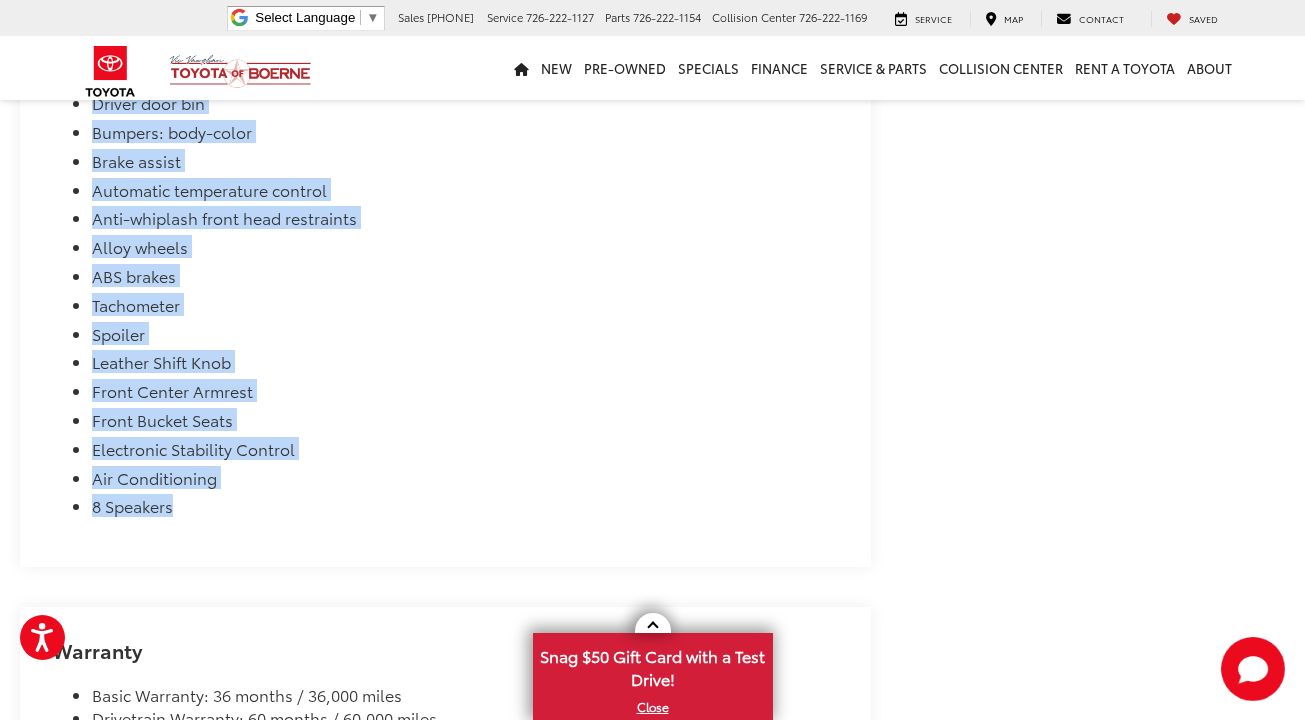 drag, startPoint x: 57, startPoint y: 350, endPoint x: 333, endPoint y: 542, distance: 336.2142 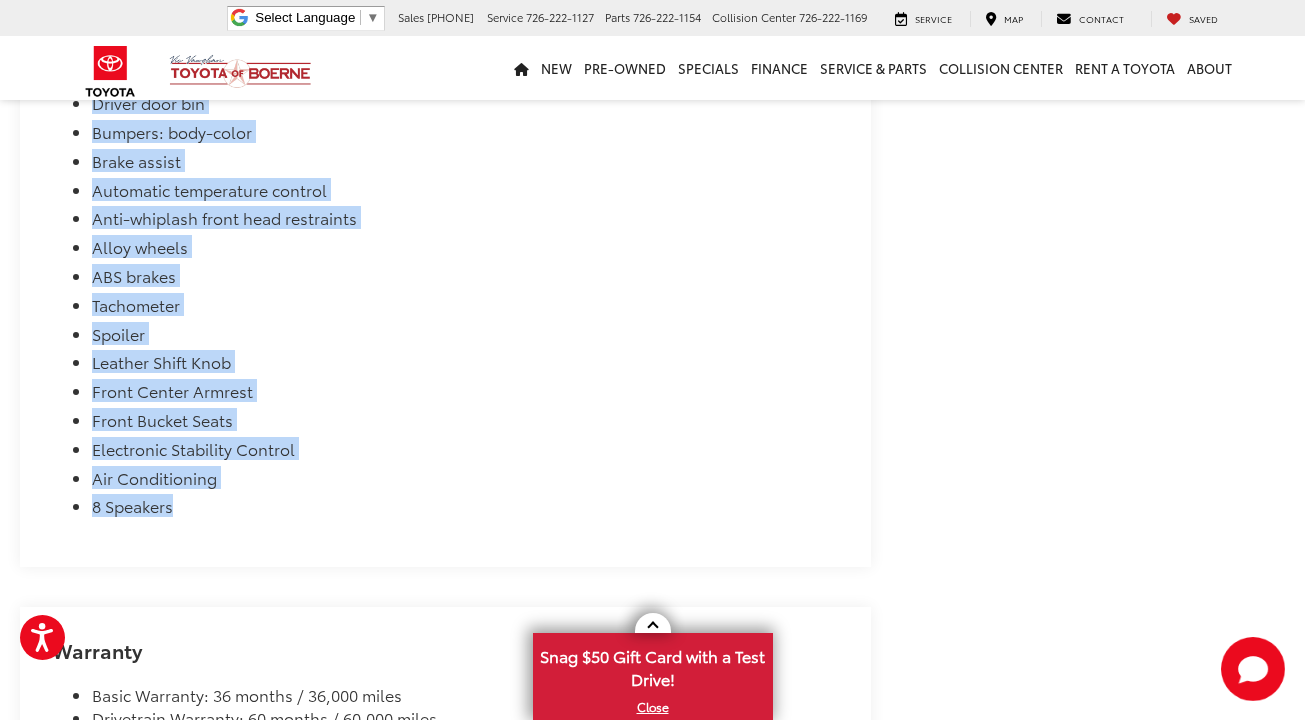 click on "17-in Alloy Wheels
Power Rear Window
LED Headlights and Fog Lights
Black Roof Rails
Temporary Spare Tire
8-in. Toyota Audio Multimedia w/
8-Speakers, Wireless Apple CarPlay
and Android Auto Compatibility
SiriusXM w/3-Month Trial
Fabric-Trimmed Seats w/
Driver Lumbar Support
Leather-trimmed steering wheel
For Full Product Details, Please visit
Toyota.com/4Runner
Rear-Wheel Drive
Tow Hitch Receiver w/7 & 4-Pin Connector
Toyota Safety Sense 3.0 w/Pre-Collision
Connected Services Capable. 4G network
dependent. See Toyota.com for details.
Blind Spot Monitor (BSM) w/
Rear Cross-Traffic Alert (RCTA)
Smart Key System
50 State Emissions 50 State Emissions ** Port Installed (First Aid Kit) ** Port Installed (Pin) Cargo Lights, Interior D-Pillar ($399) Blackout Package ($164) Black front emblem overlay with black rear hatch letters Roof Rail Cross Bars ($430) Carpet Mat Package ($378) • Mats are also removable and easy to clean.   images" at bounding box center (445, -1496) 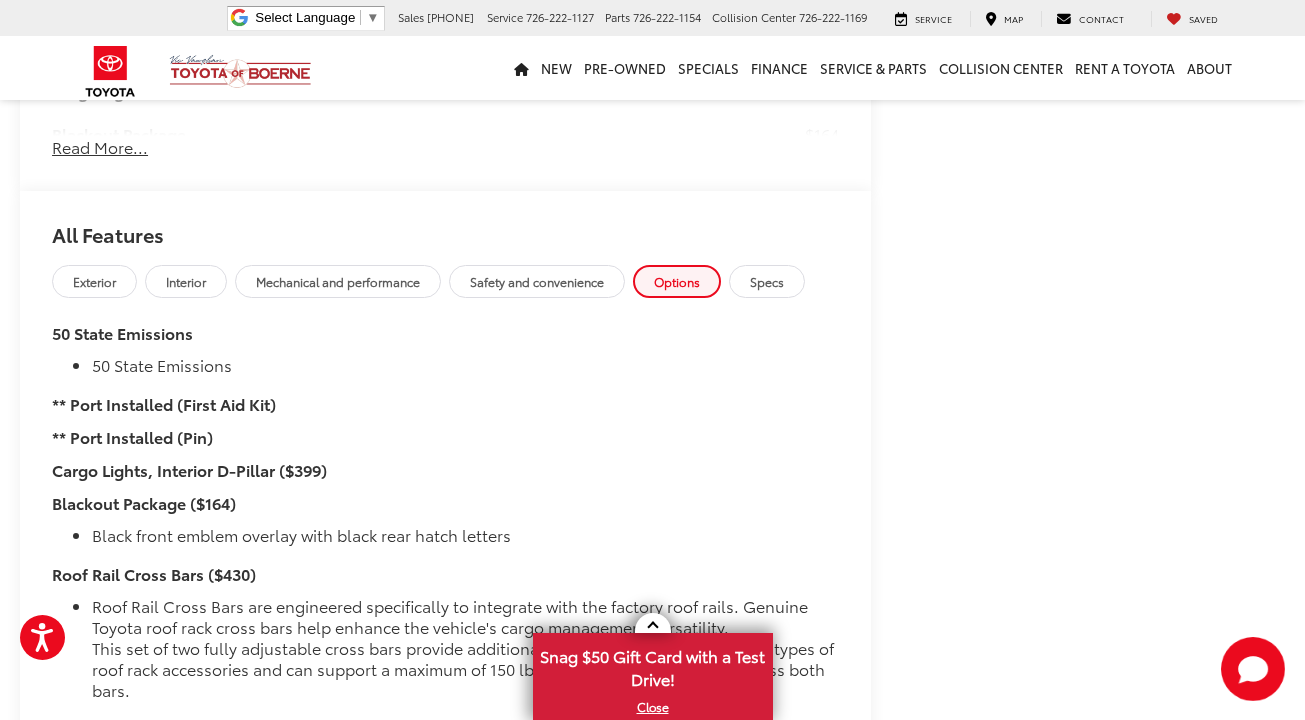scroll, scrollTop: 2200, scrollLeft: 0, axis: vertical 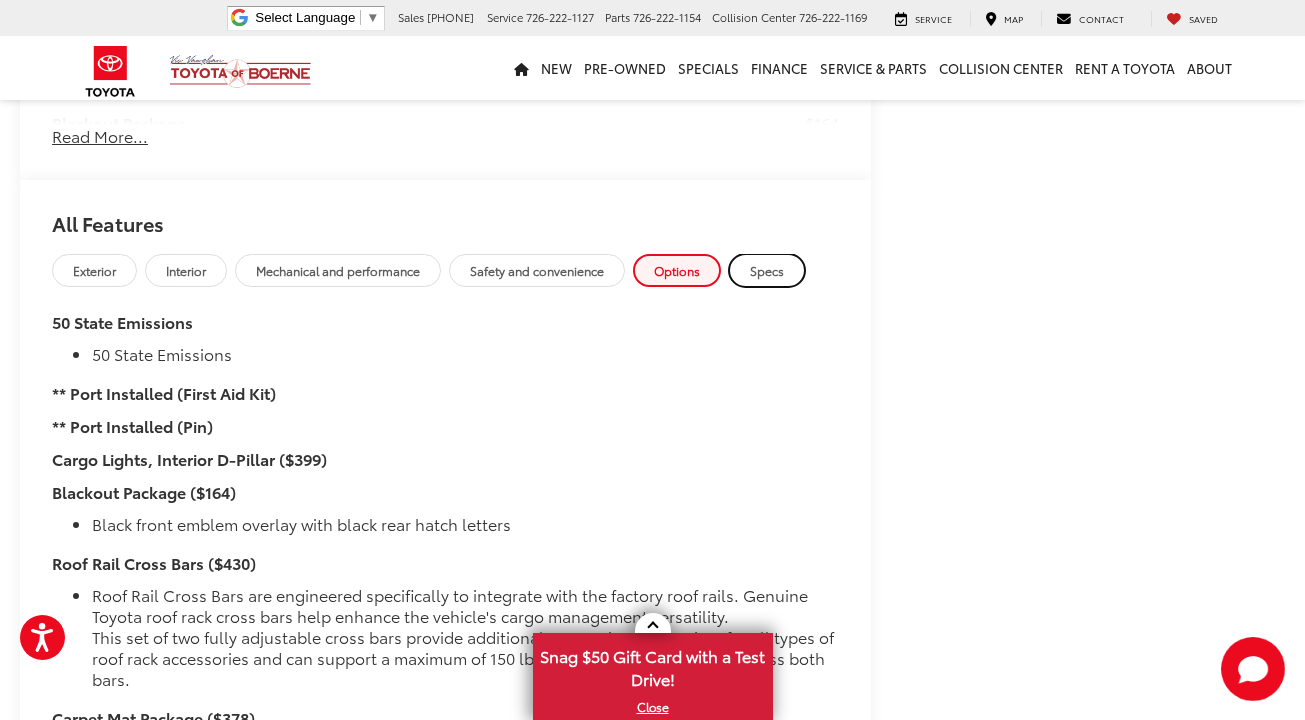 click on "Specs" at bounding box center (767, 270) 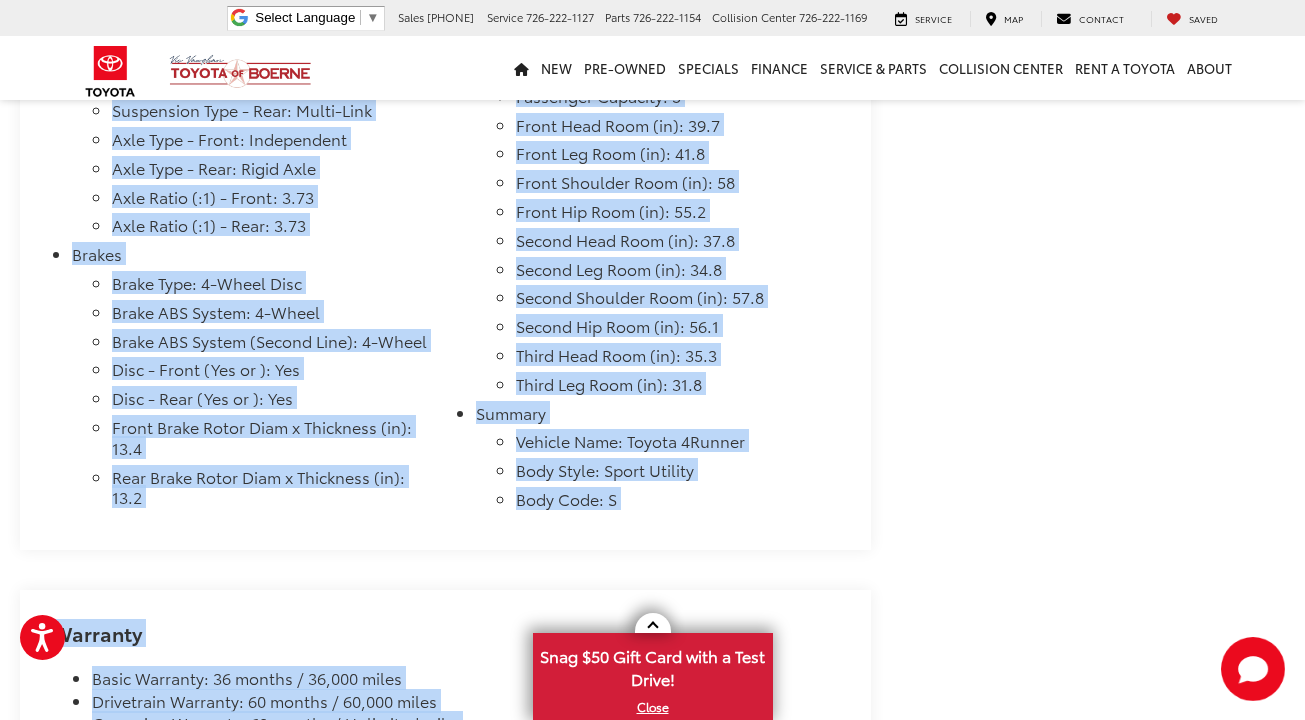 scroll, scrollTop: 3132, scrollLeft: 0, axis: vertical 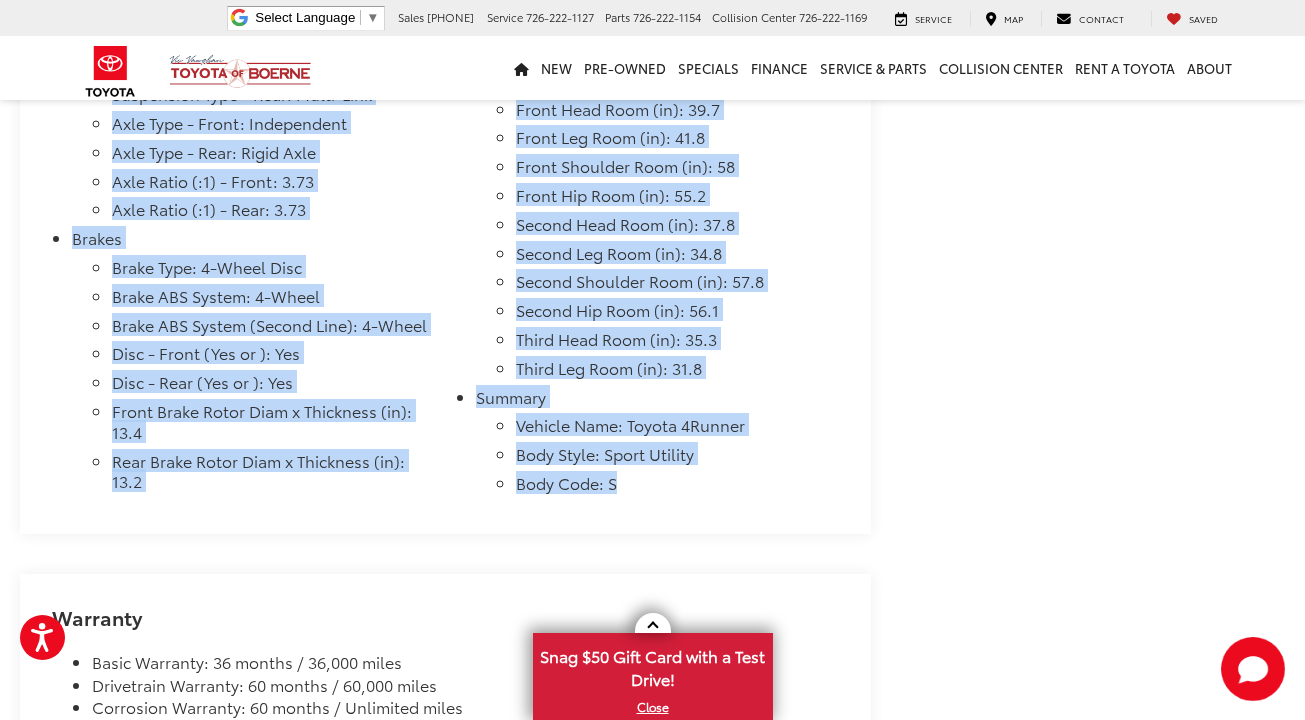 drag, startPoint x: 46, startPoint y: 225, endPoint x: 719, endPoint y: 502, distance: 727.77606 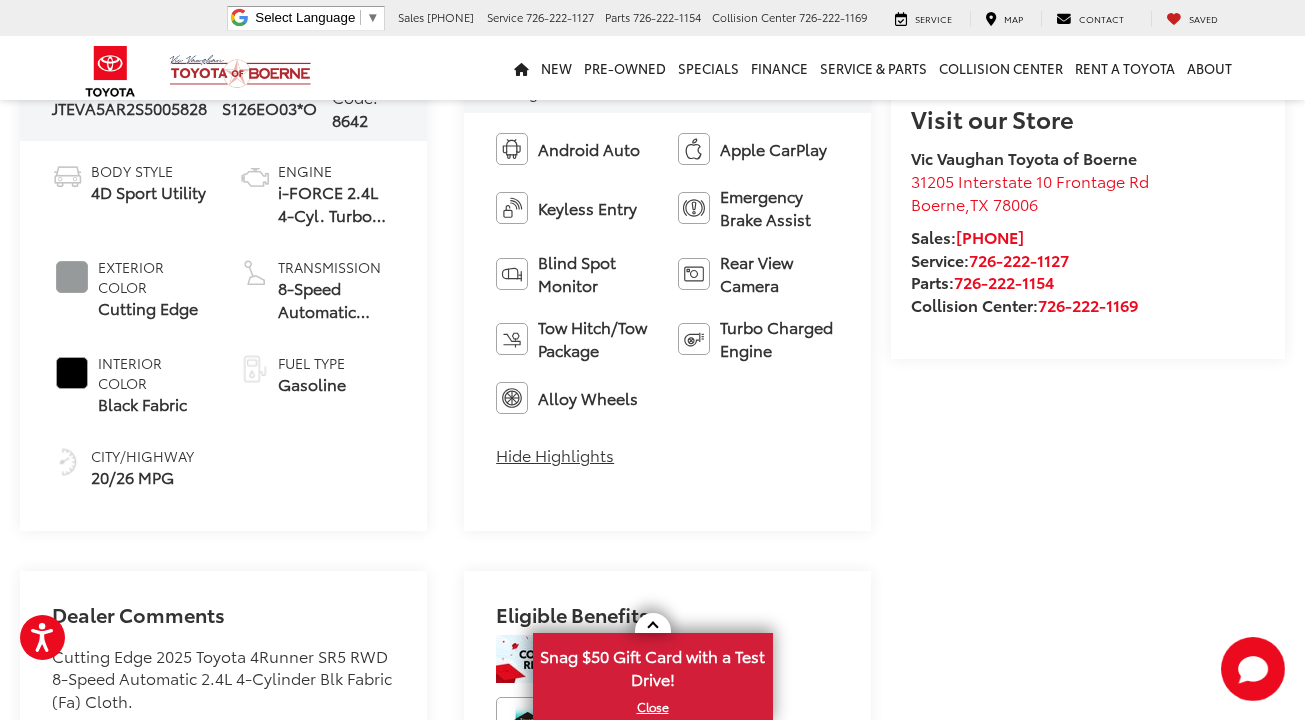 scroll, scrollTop: 896, scrollLeft: 0, axis: vertical 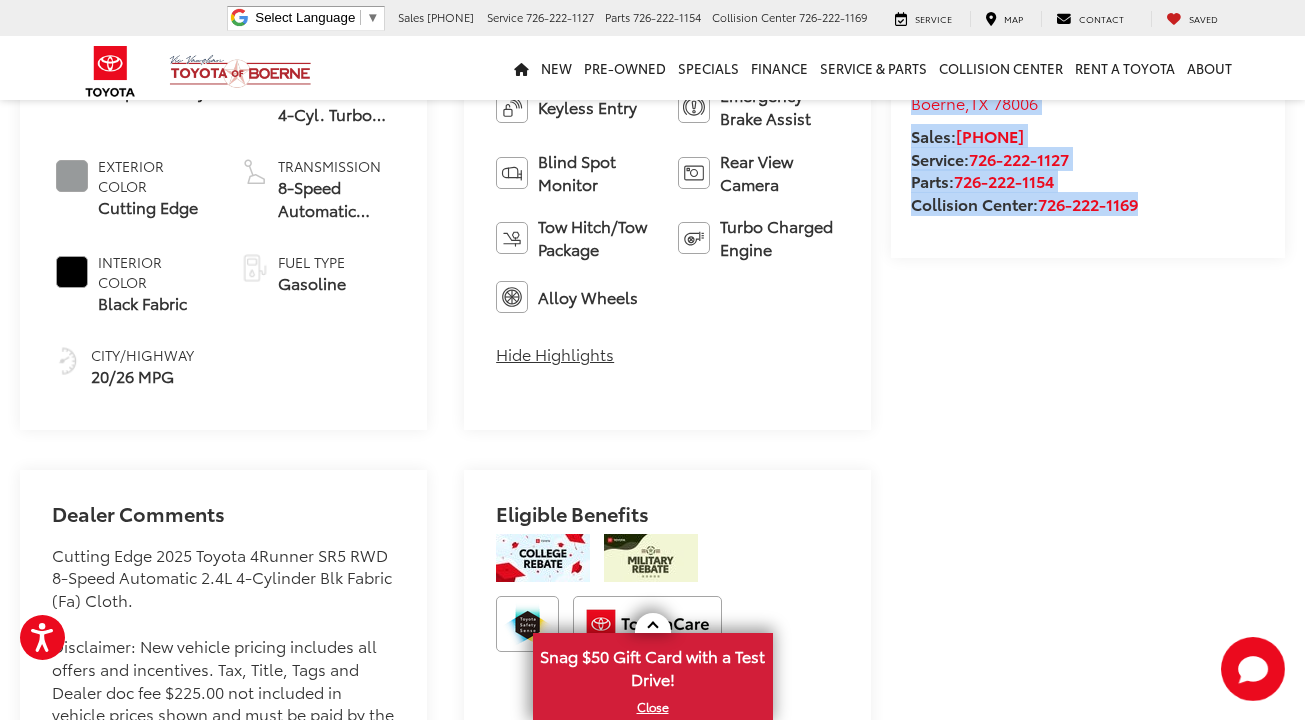 drag, startPoint x: 1184, startPoint y: 292, endPoint x: 915, endPoint y: 137, distance: 310.46094 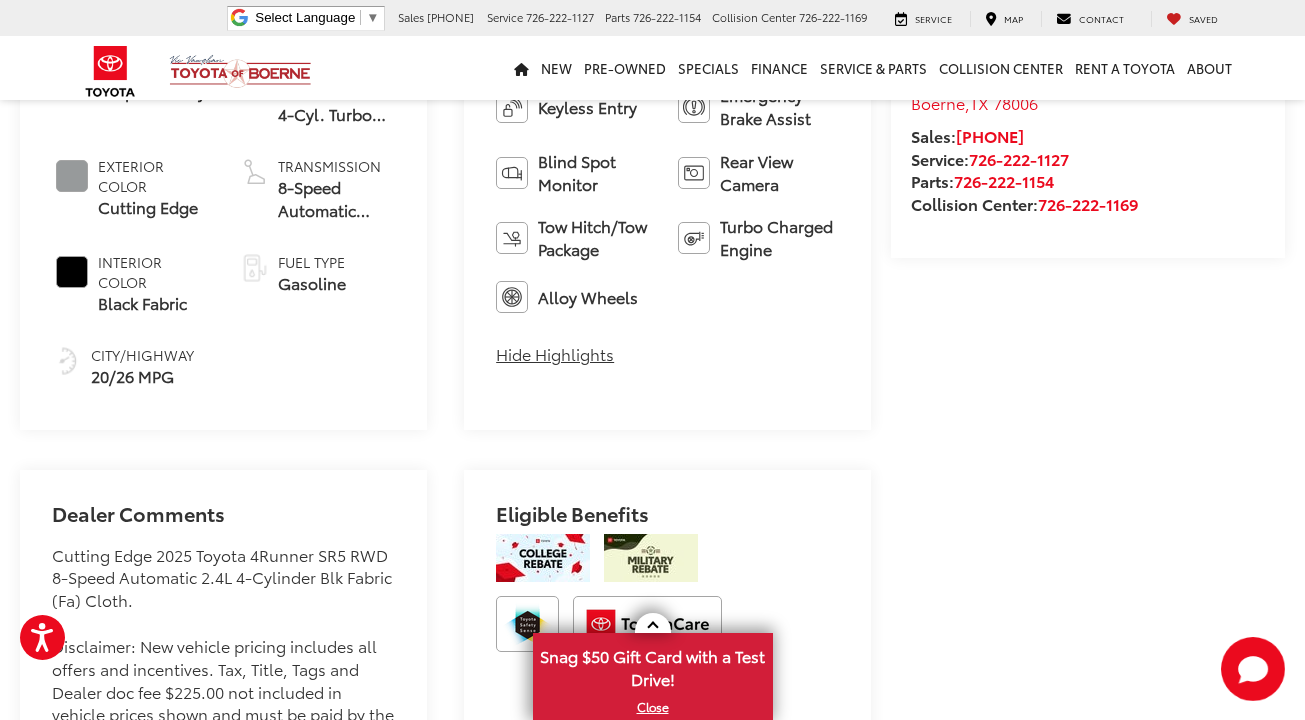 click on "Android Auto
Apple CarPlay
Keyless Entry
Emergency Brake Assist
Blind Spot Monitor
Rear View Camera
Tow Hitch/Tow Package
Turbo Charged Engine
Alloy Wheels" at bounding box center (667, 172) 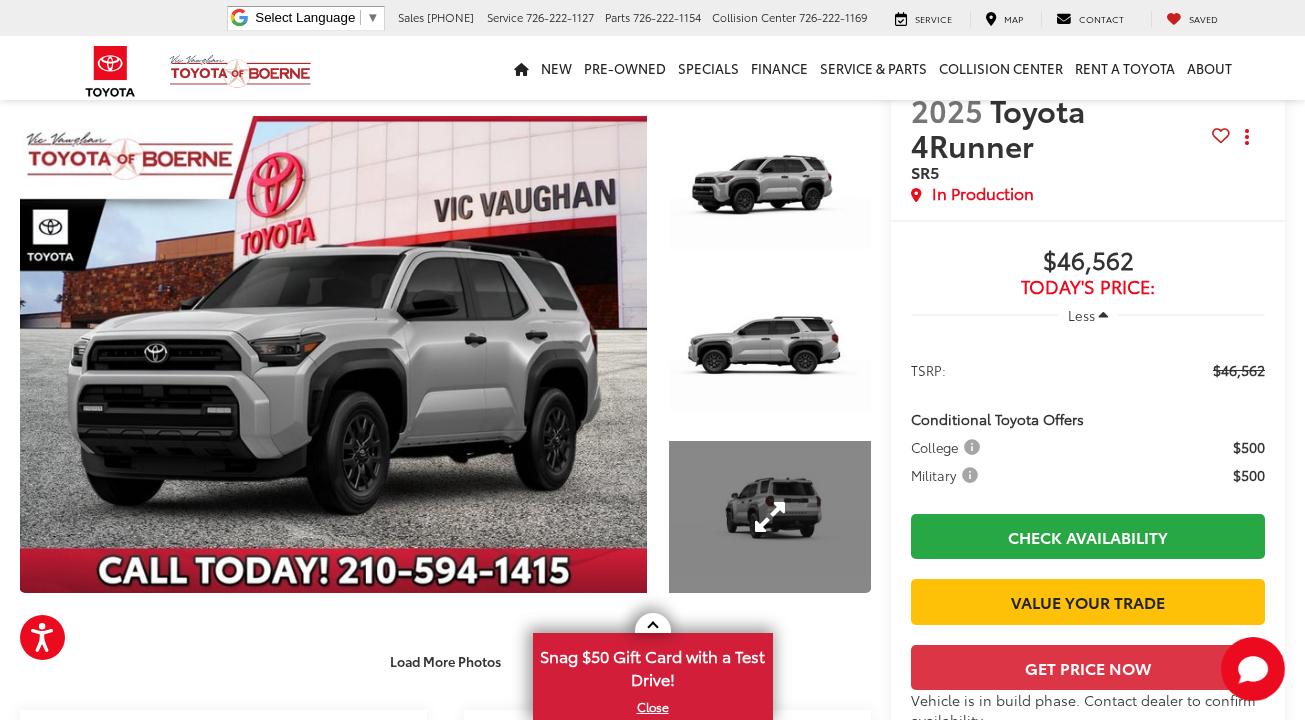 scroll, scrollTop: 0, scrollLeft: 0, axis: both 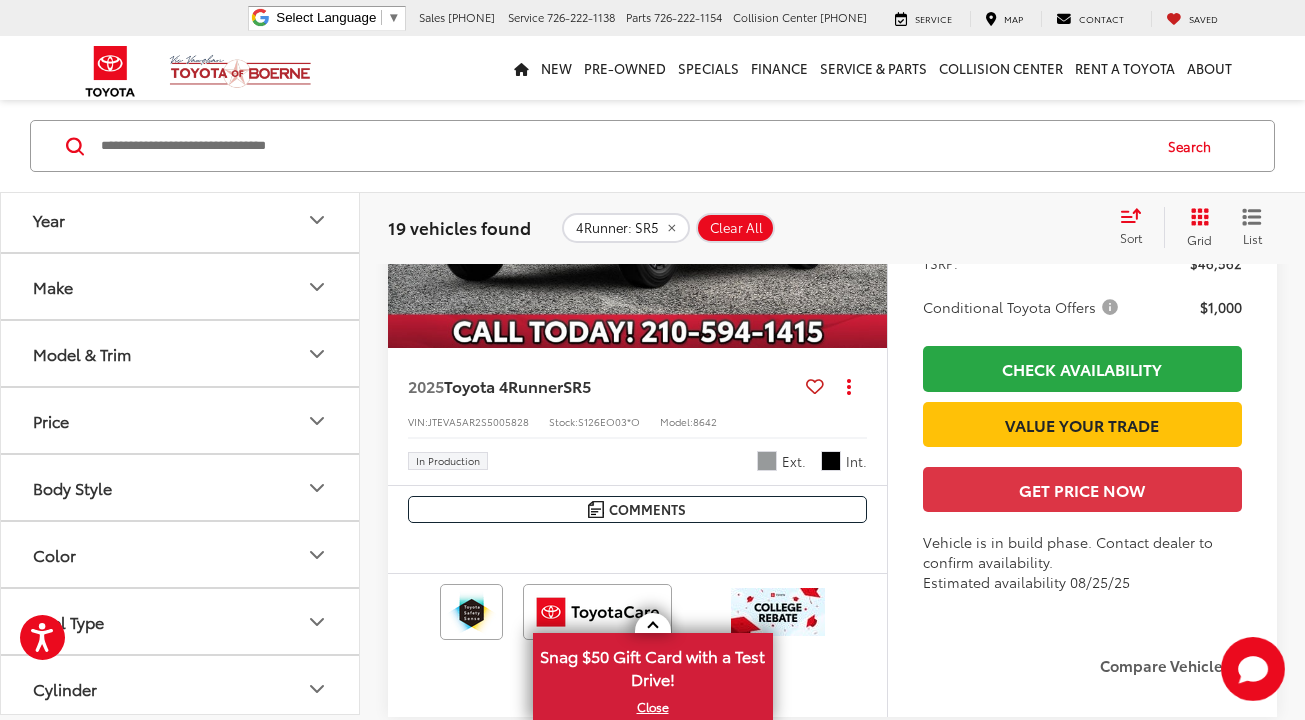 click at bounding box center [638, 161] 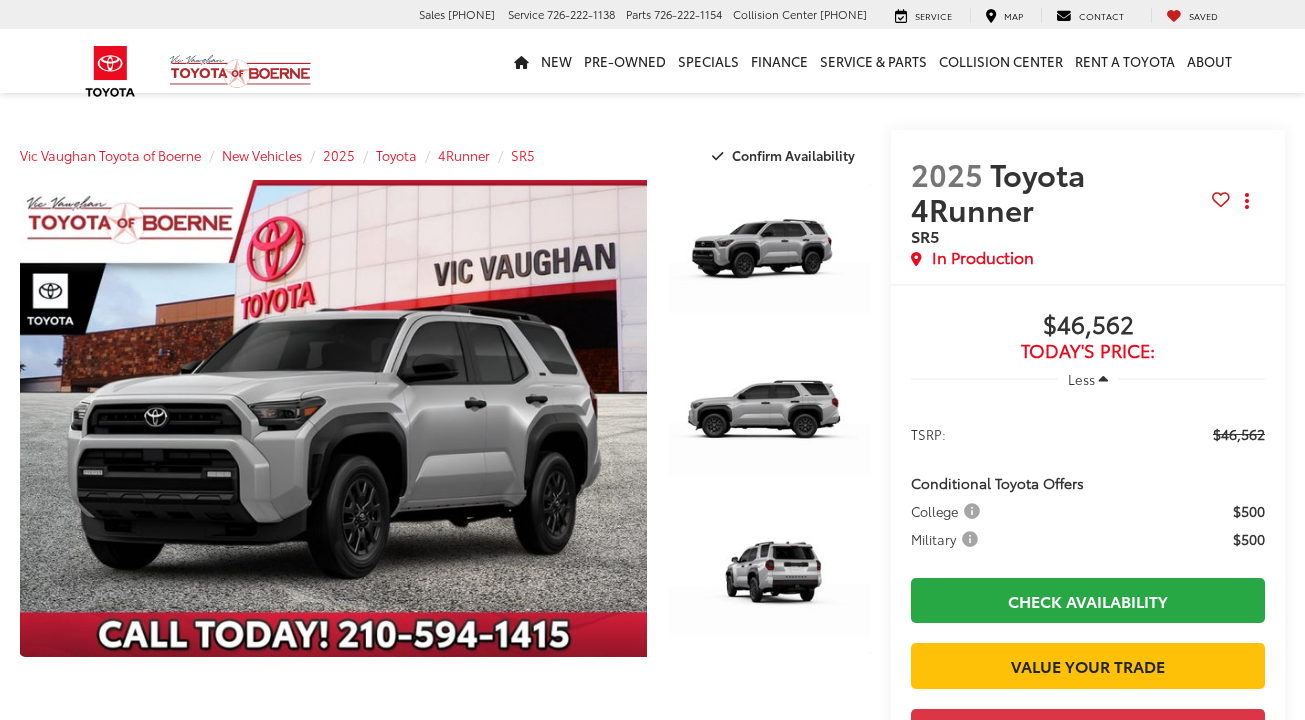 scroll, scrollTop: 0, scrollLeft: 0, axis: both 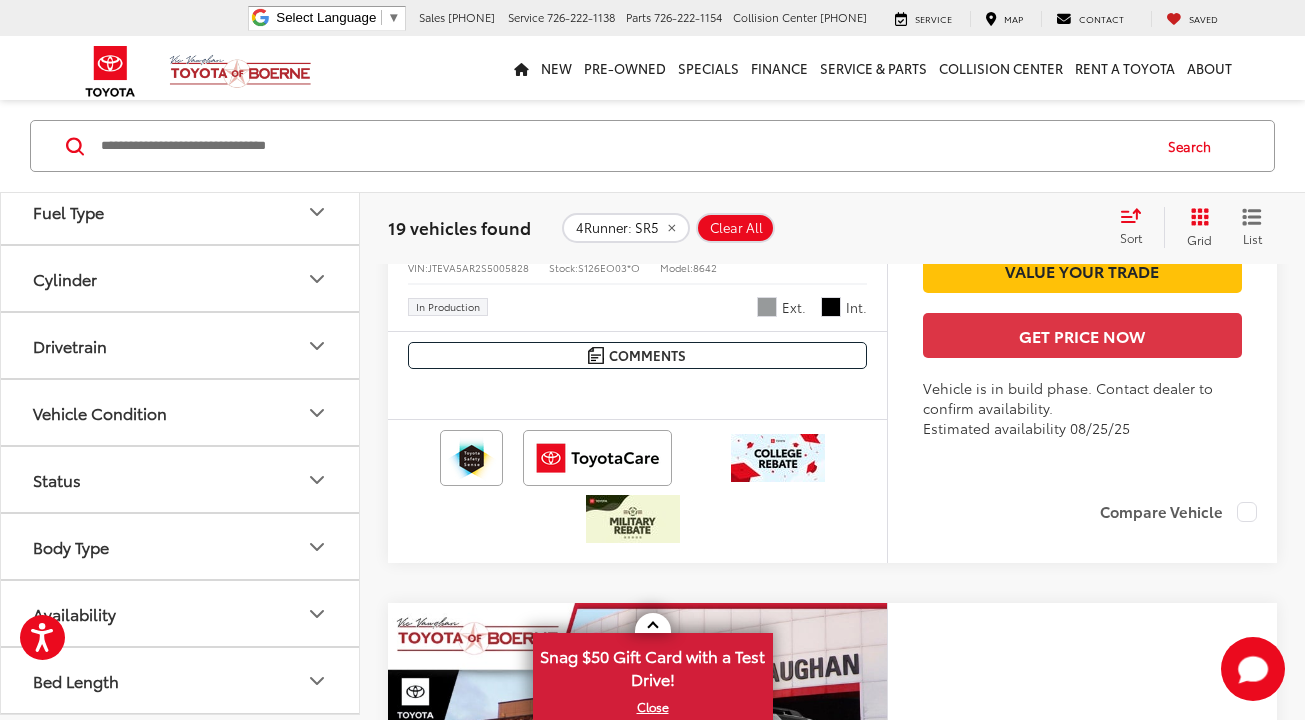 click on "Status" at bounding box center [181, 480] 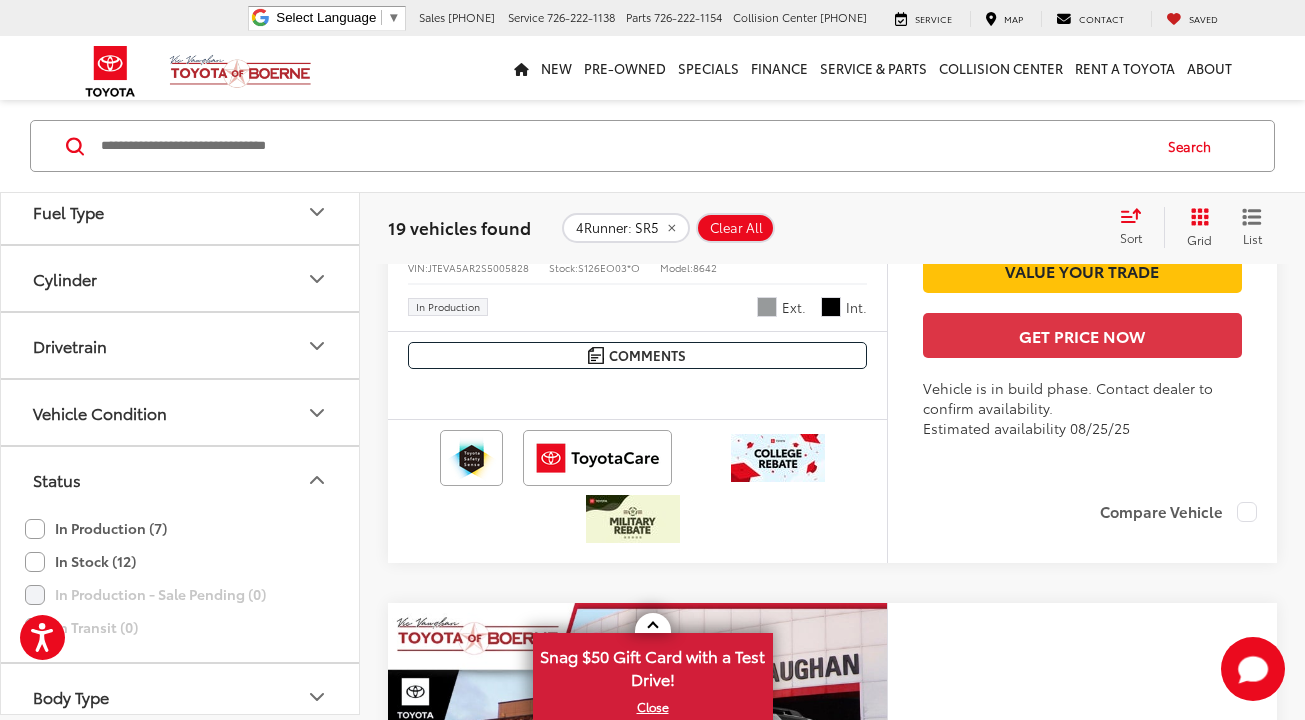 click on "In Stock (12)" 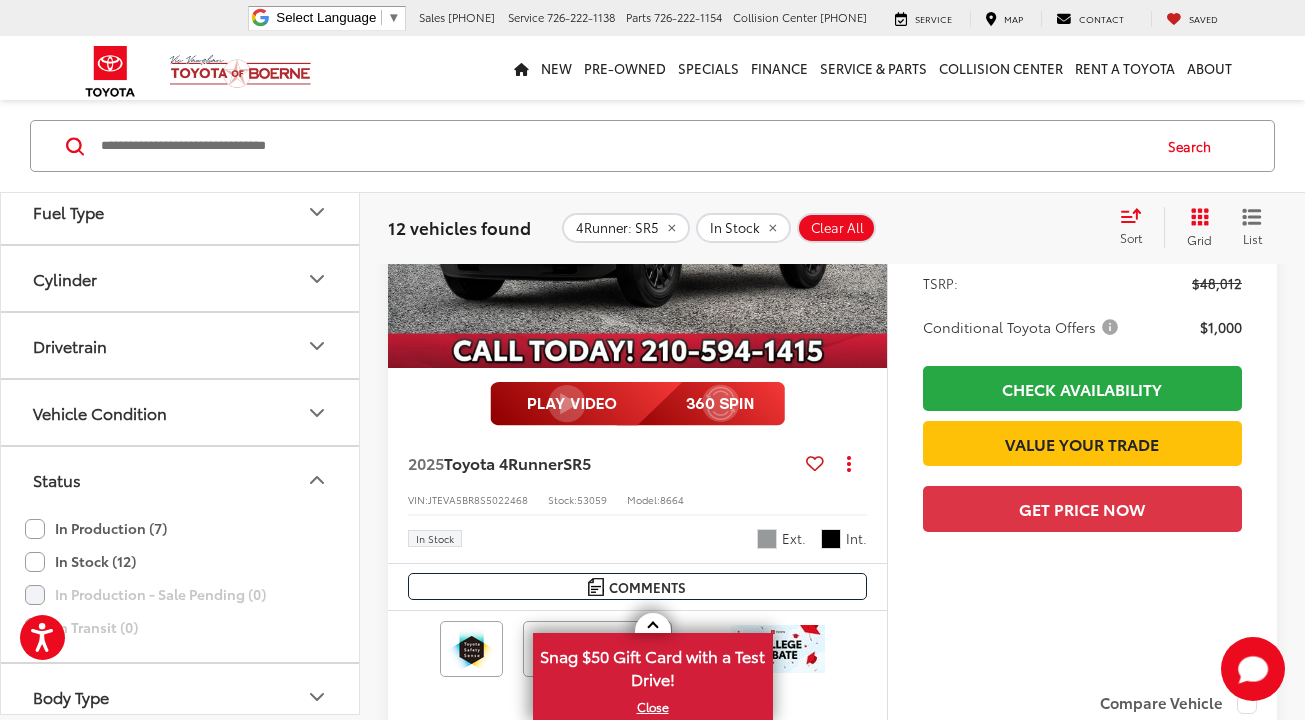 scroll, scrollTop: 1894, scrollLeft: 0, axis: vertical 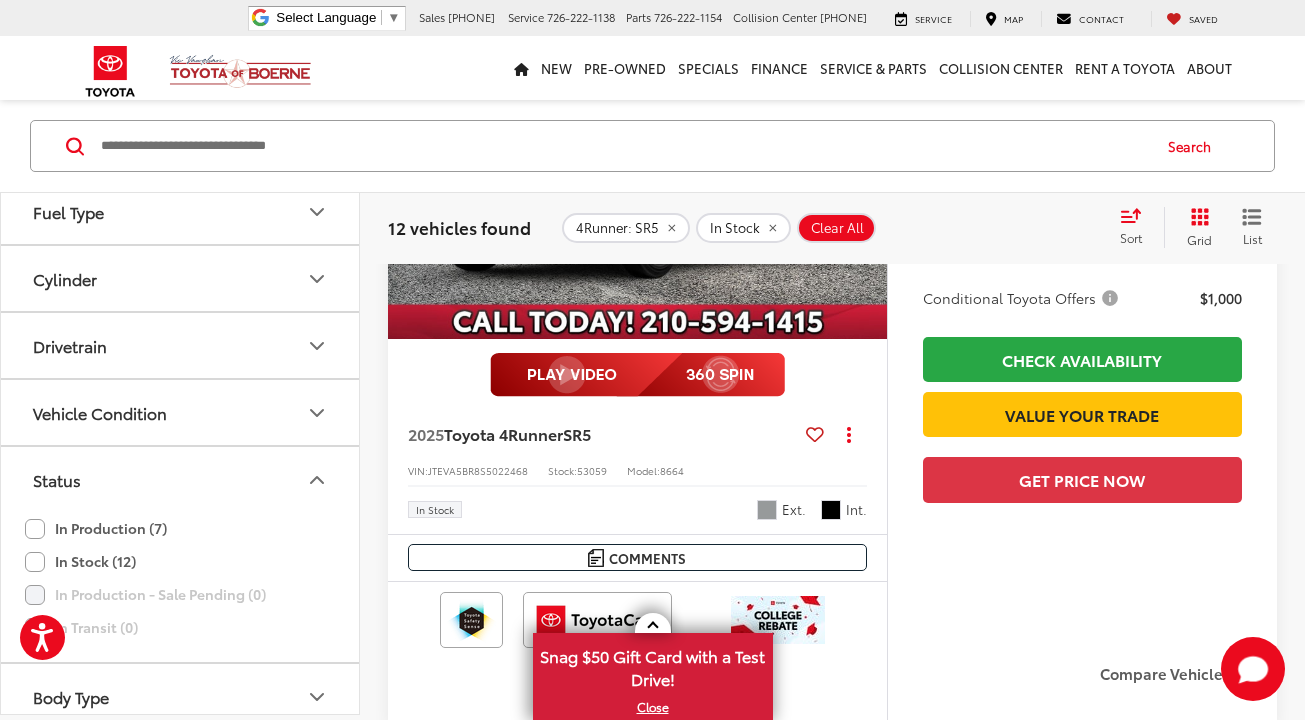 click at bounding box center [638, 152] 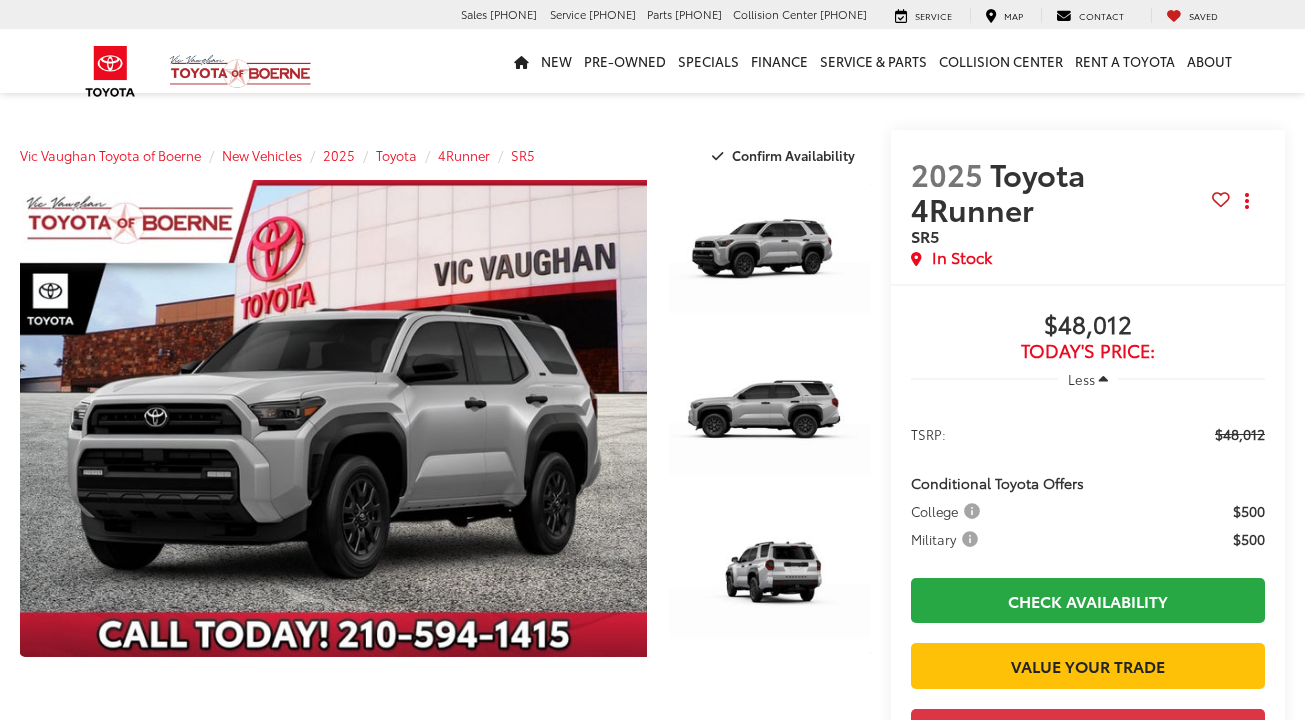 scroll, scrollTop: 0, scrollLeft: 0, axis: both 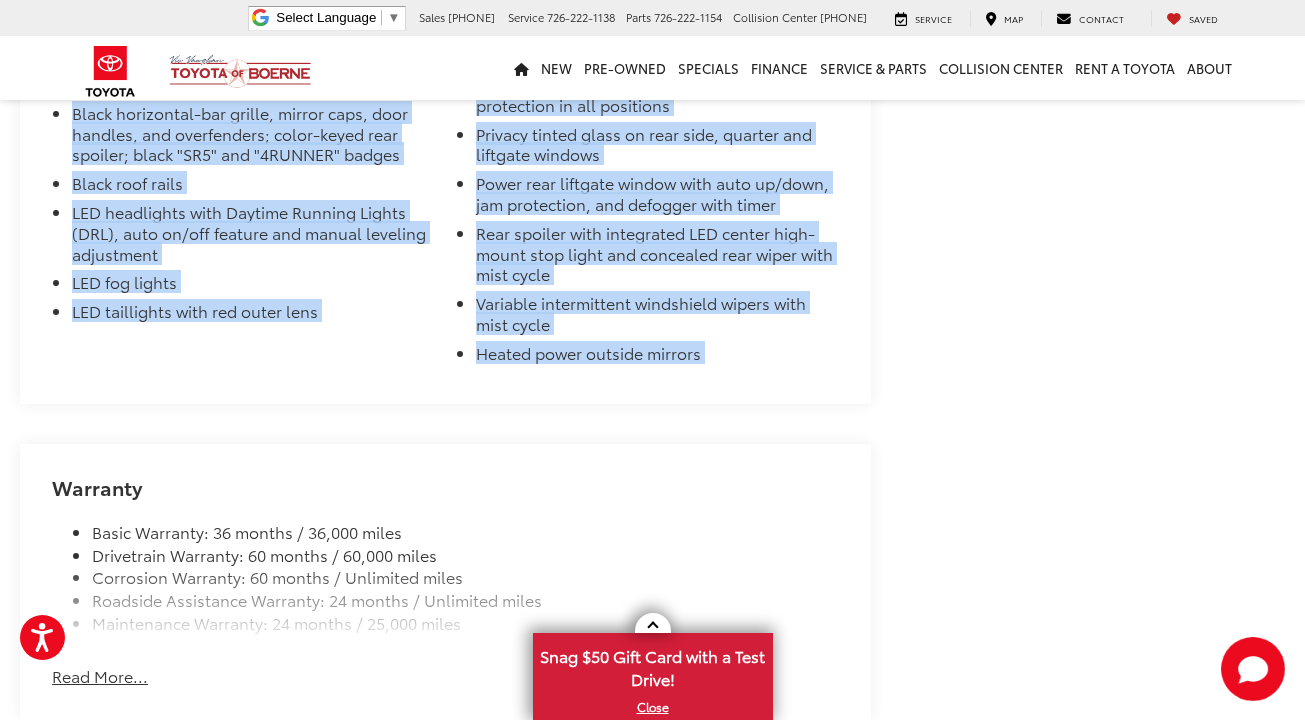 drag, startPoint x: 23, startPoint y: 263, endPoint x: 801, endPoint y: 464, distance: 803.5453 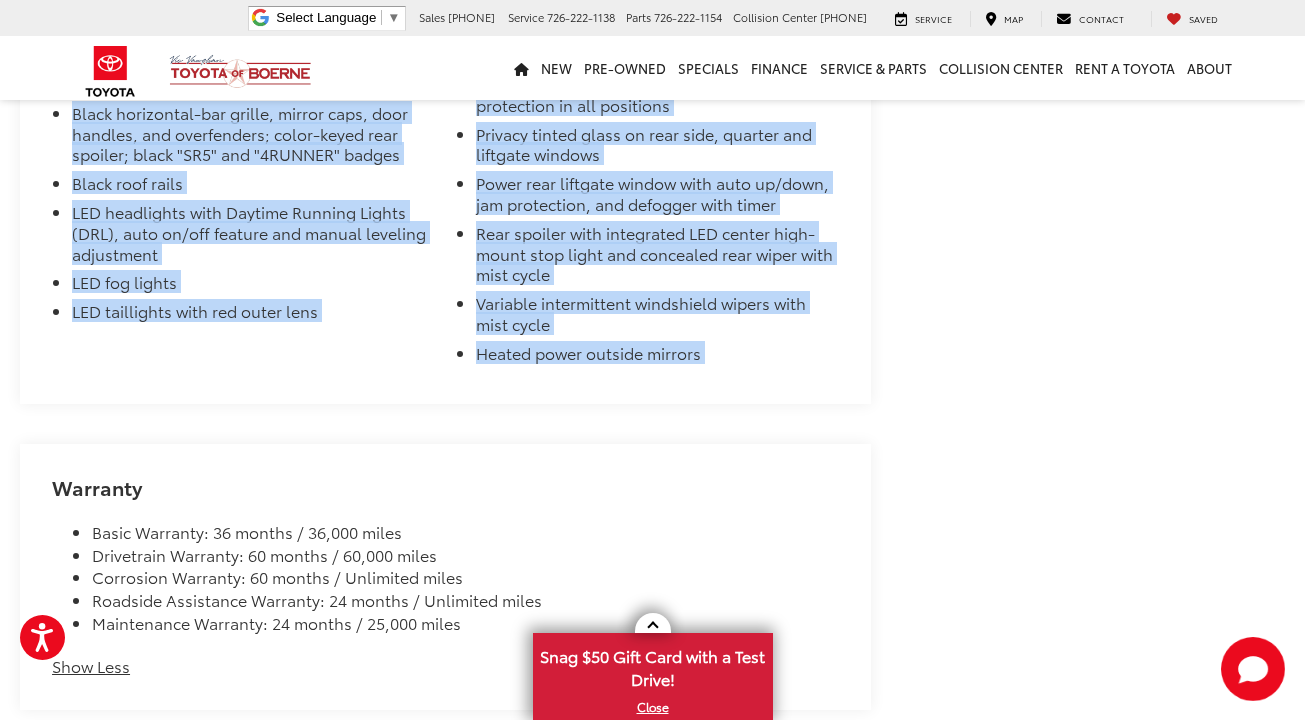 click on "Warranty
Basic Warranty: 36 months / 36,000 miles
Drivetrain Warranty: 60 months / 60,000 miles
Corrosion Warranty: 60 months / Unlimited miles
Roadside Assistance Warranty: 24 months / Unlimited miles
Maintenance Warranty: 24 months / 25,000 miles
Show Less" at bounding box center (445, 577) 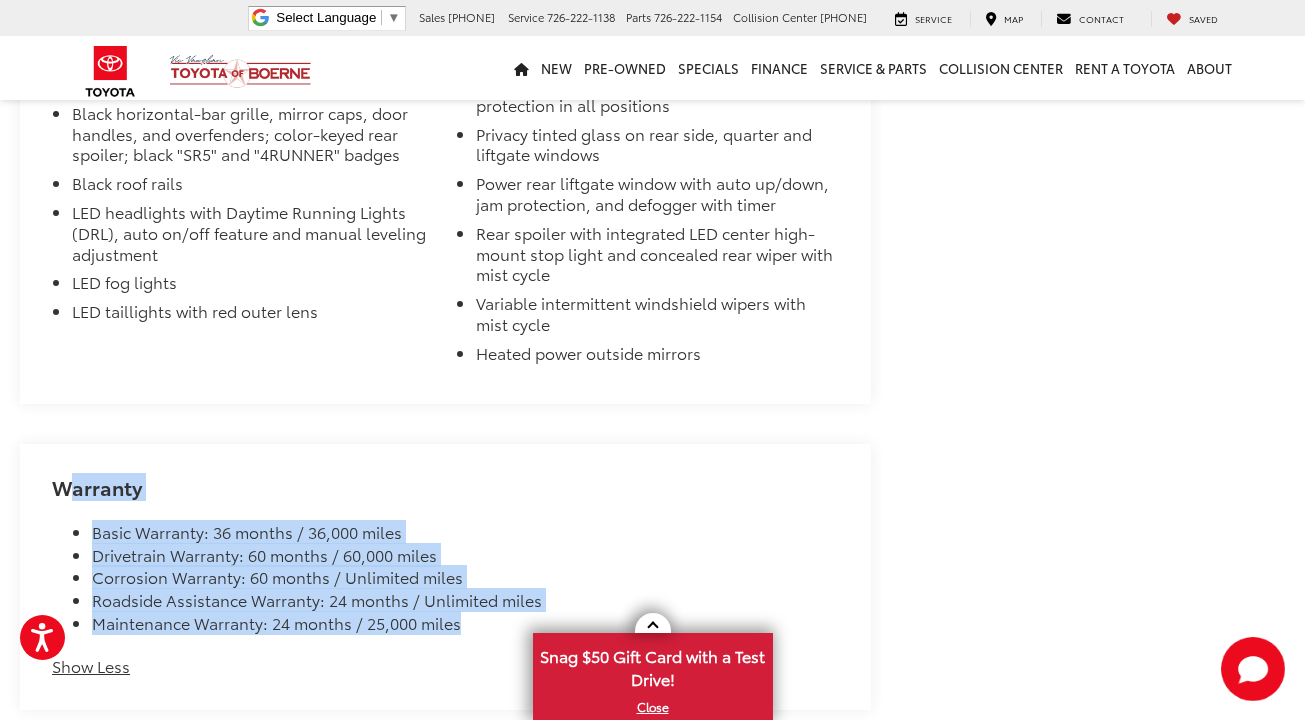 drag, startPoint x: 55, startPoint y: 490, endPoint x: 479, endPoint y: 624, distance: 444.67065 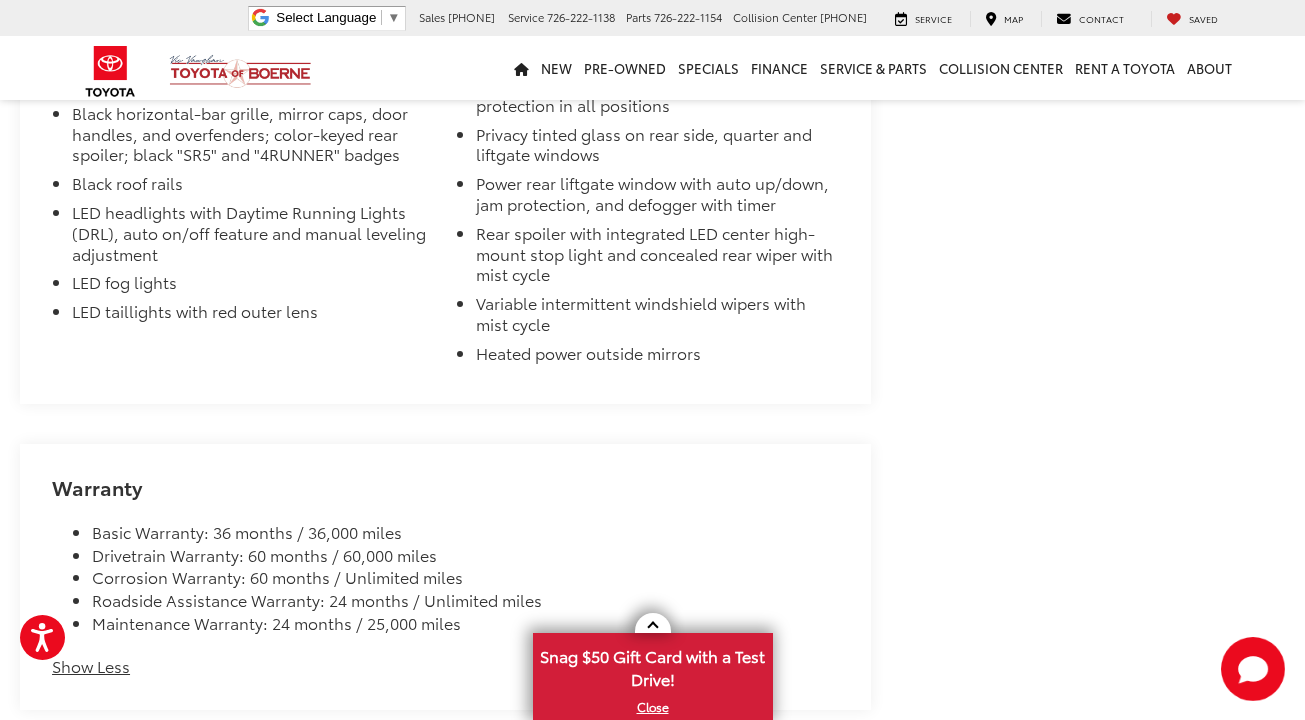 click on "17-in. dark-gray painted alloy wheels
Black horizontal-bar grille, mirror caps, door handles, and overfenders; color-keyed rear spoiler; black "SR5" and "4RUNNER" badges
Black roof rails
LED headlights with Daytime Running Lights (DRL), auto on/off feature and manual leveling adjustment
LED fog lights
LED taillights with red outer lens
Power windows with auto up/down and jam protection in all positions
Privacy tinted glass on rear side, quarter and liftgate windows
Power rear liftgate window with auto up/down, jam protection, and defogger with timer
Rear spoiler with integrated LED center high-mount stop light and concealed rear wiper with mist cycle
Variable intermittent windshield wipers with mist cycle
Heated power outside mirrors
Fabric-trimmed front seats; 6-way manually adjustable driver and front passenger seats with 2-way driver lumbar support
60/40 split, reclining and tumble-folding second-row seat with center armrest and cup holders
Bluetooth®" at bounding box center [445, 229] 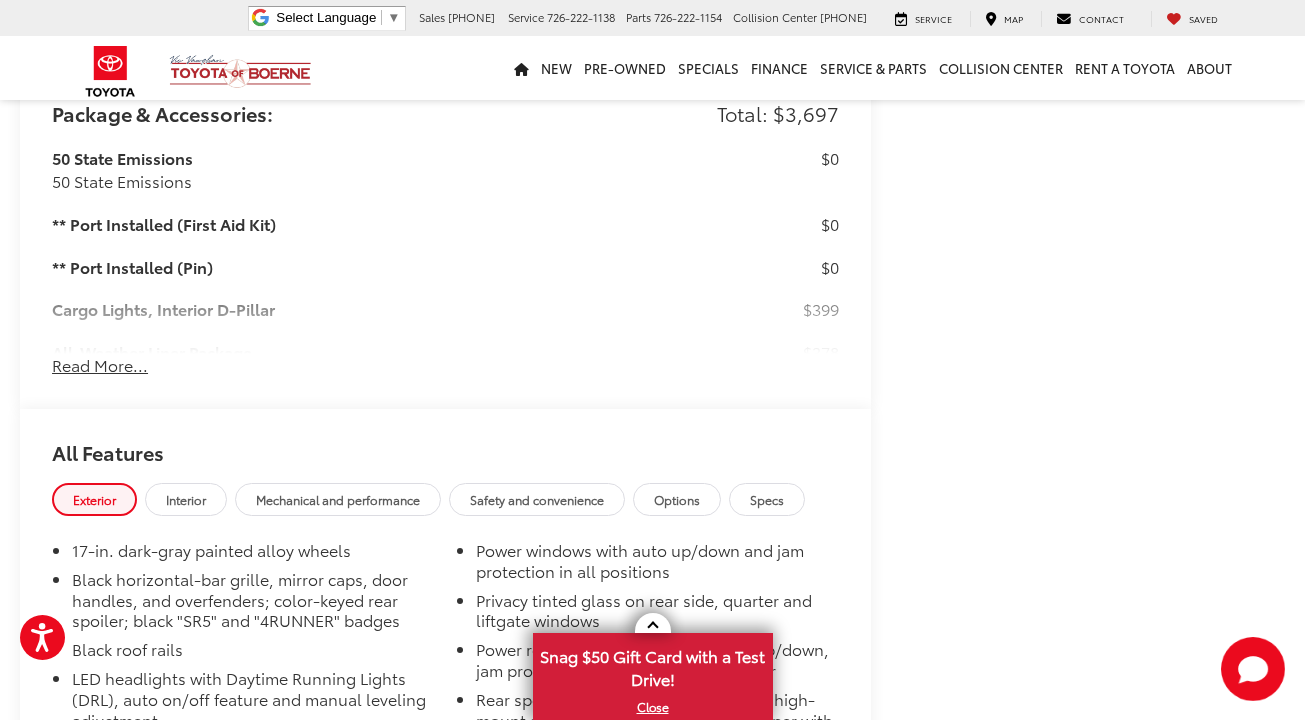 scroll, scrollTop: 1753, scrollLeft: 0, axis: vertical 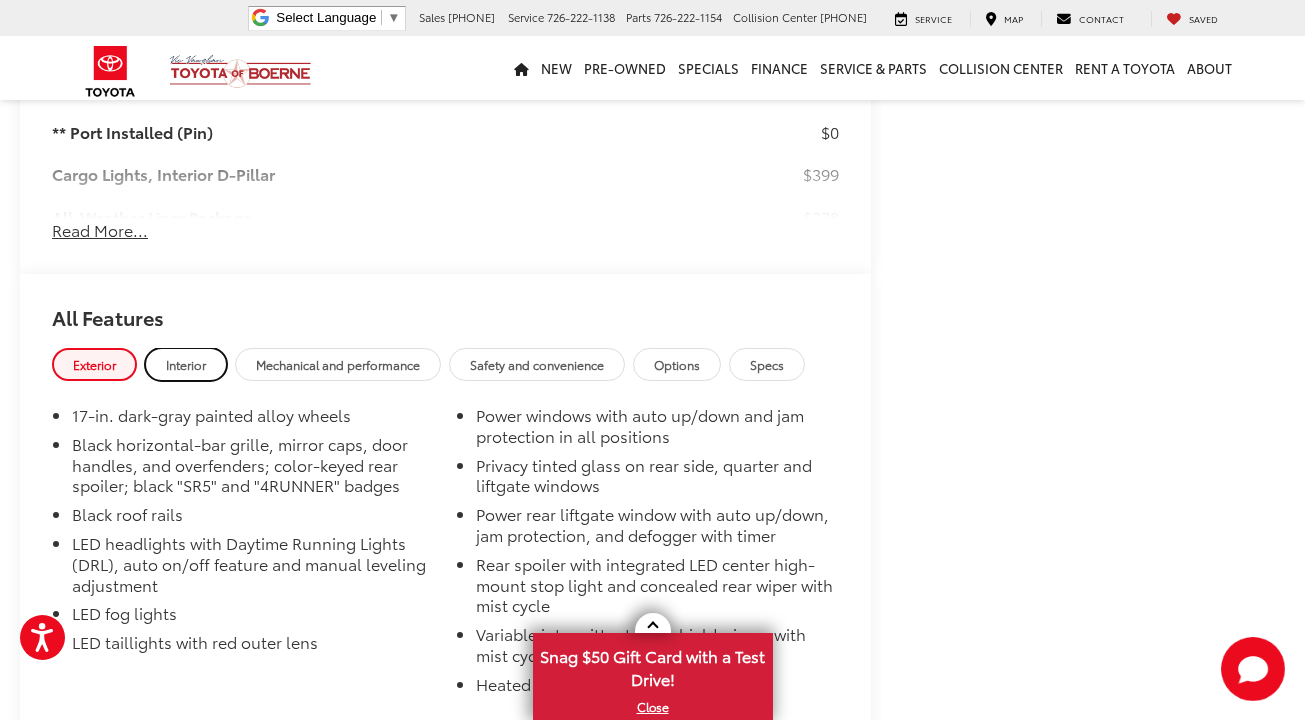 click on "Interior" at bounding box center [186, 364] 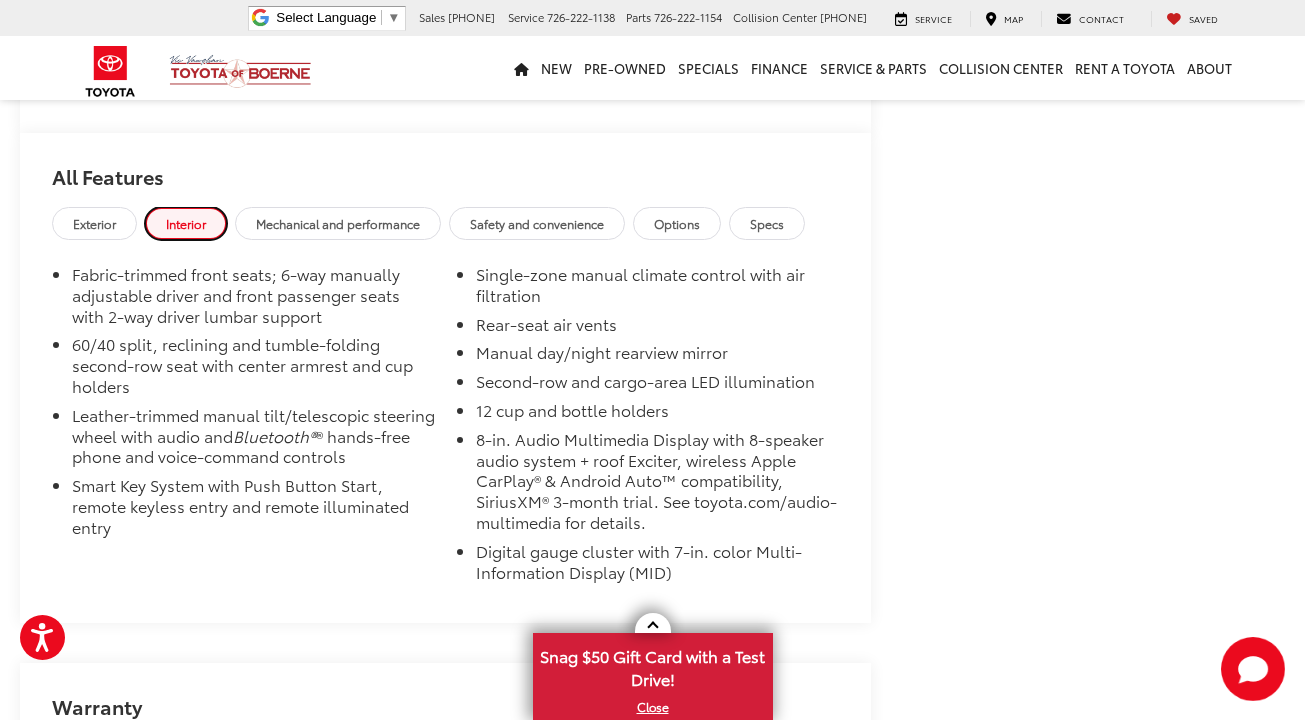 scroll, scrollTop: 1954, scrollLeft: 0, axis: vertical 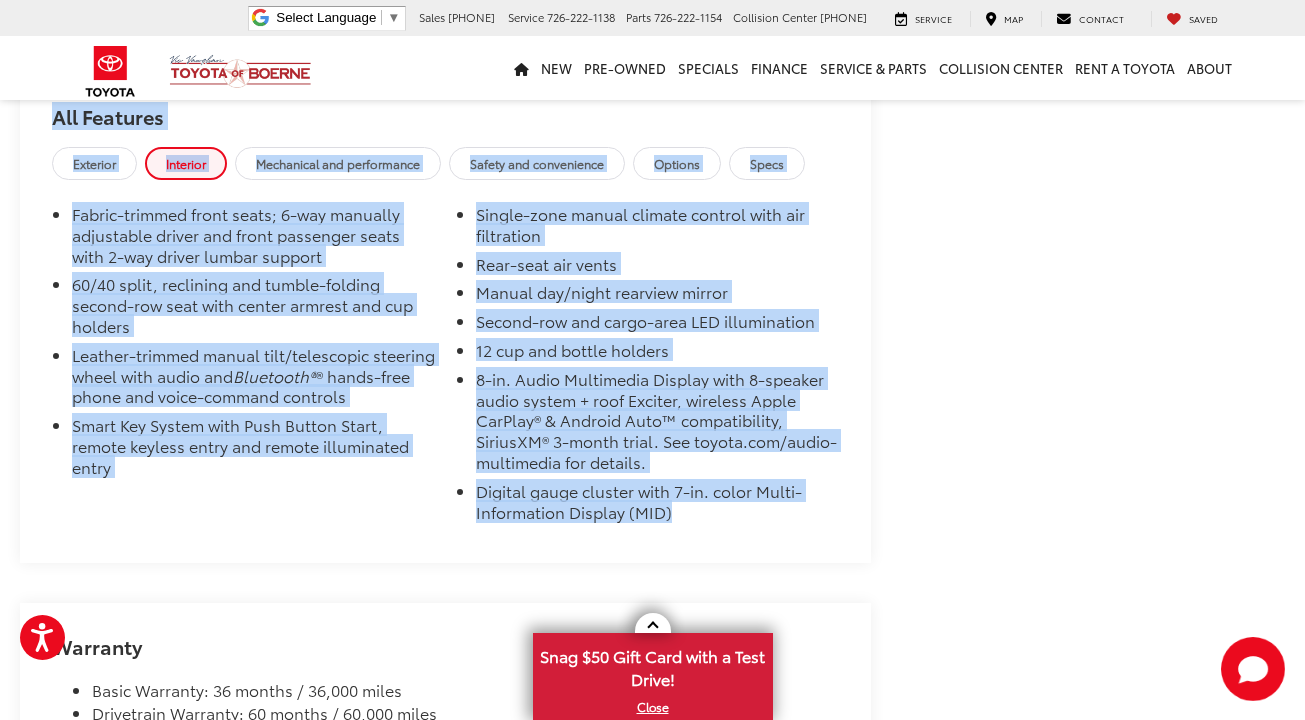 drag, startPoint x: 49, startPoint y: 122, endPoint x: 699, endPoint y: 524, distance: 764.26697 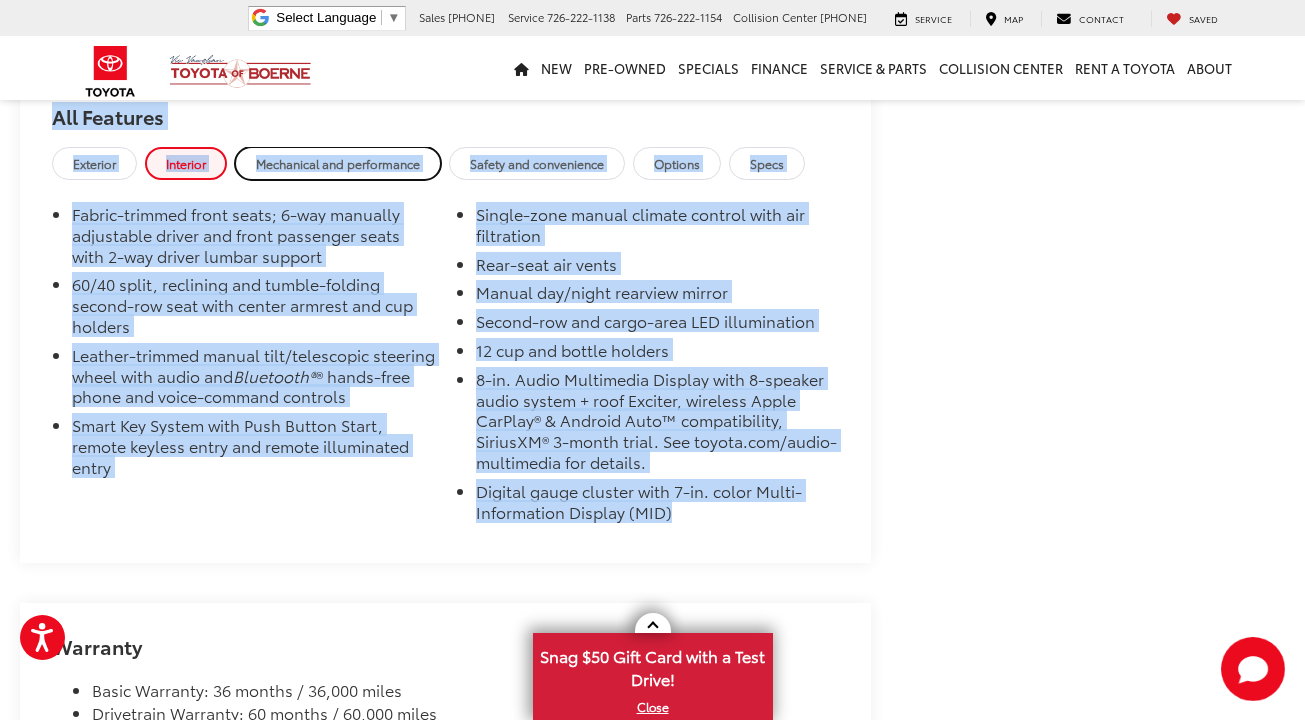 click on "Mechanical and performance" at bounding box center (338, 163) 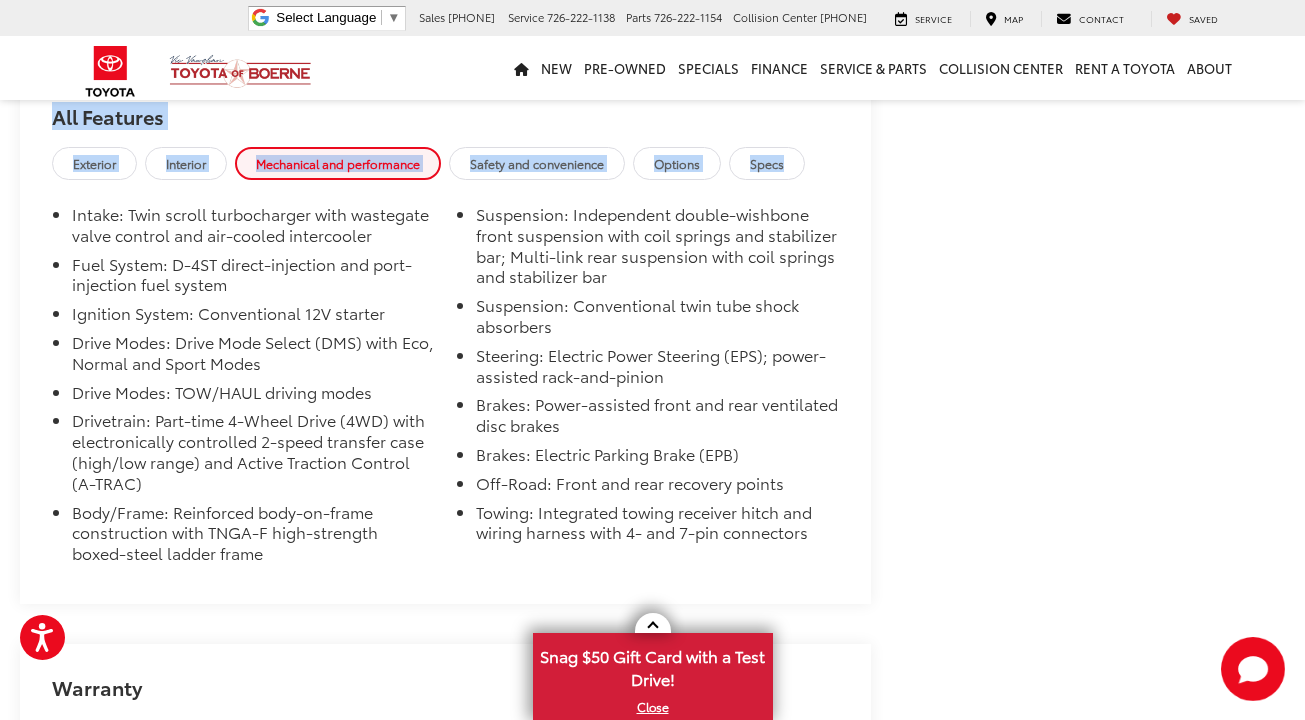 click on "All Features" at bounding box center (445, 110) 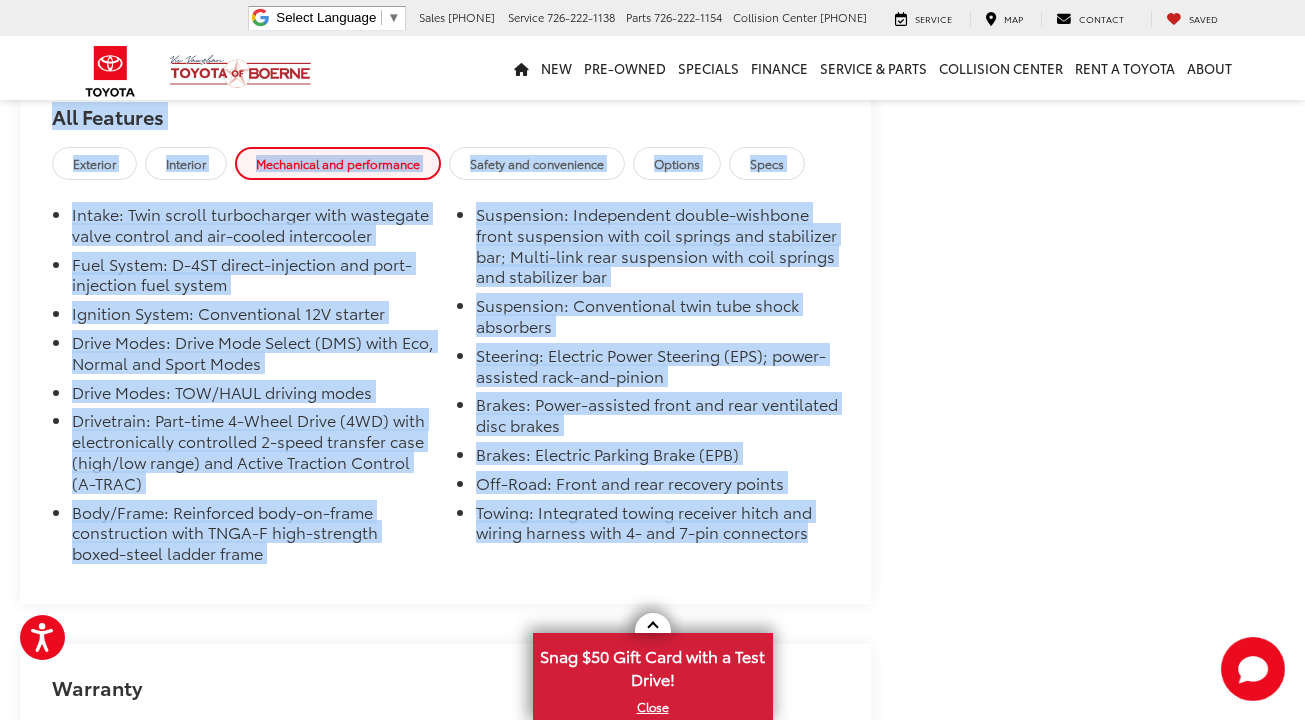 drag, startPoint x: 43, startPoint y: 128, endPoint x: 788, endPoint y: 562, distance: 862.19543 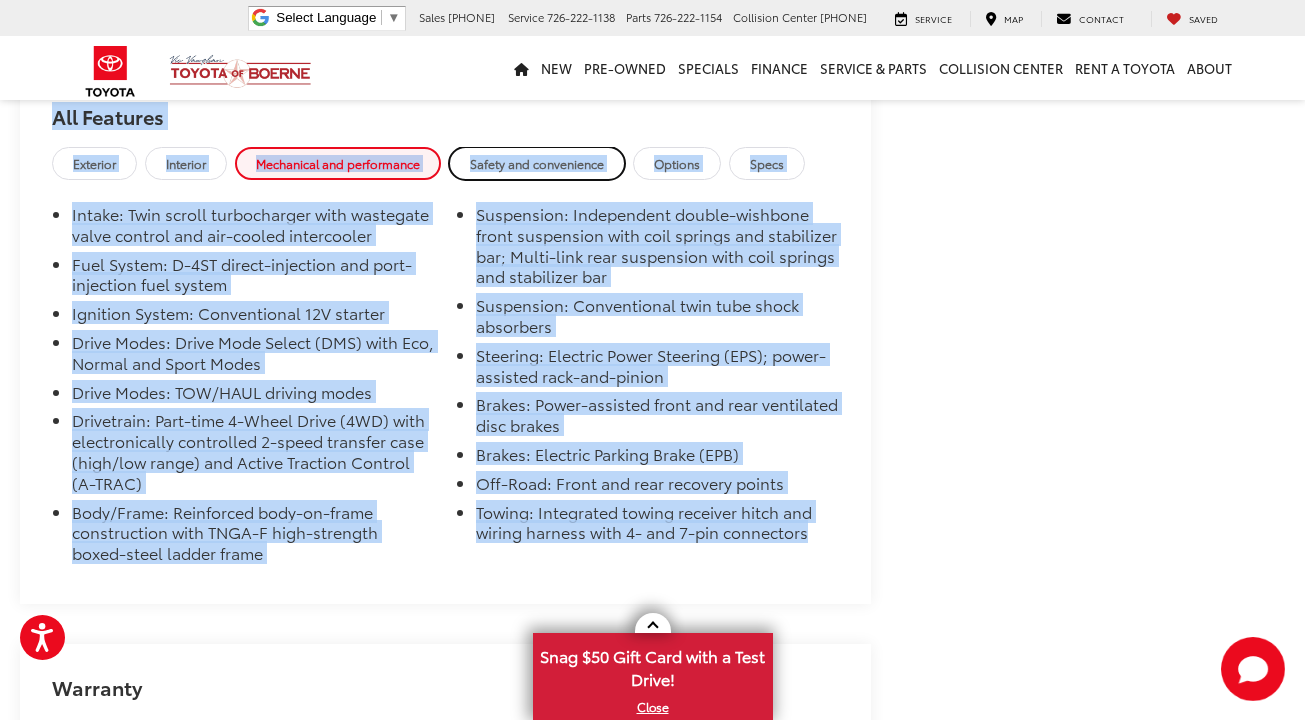 click on "Safety and convenience" at bounding box center (537, 163) 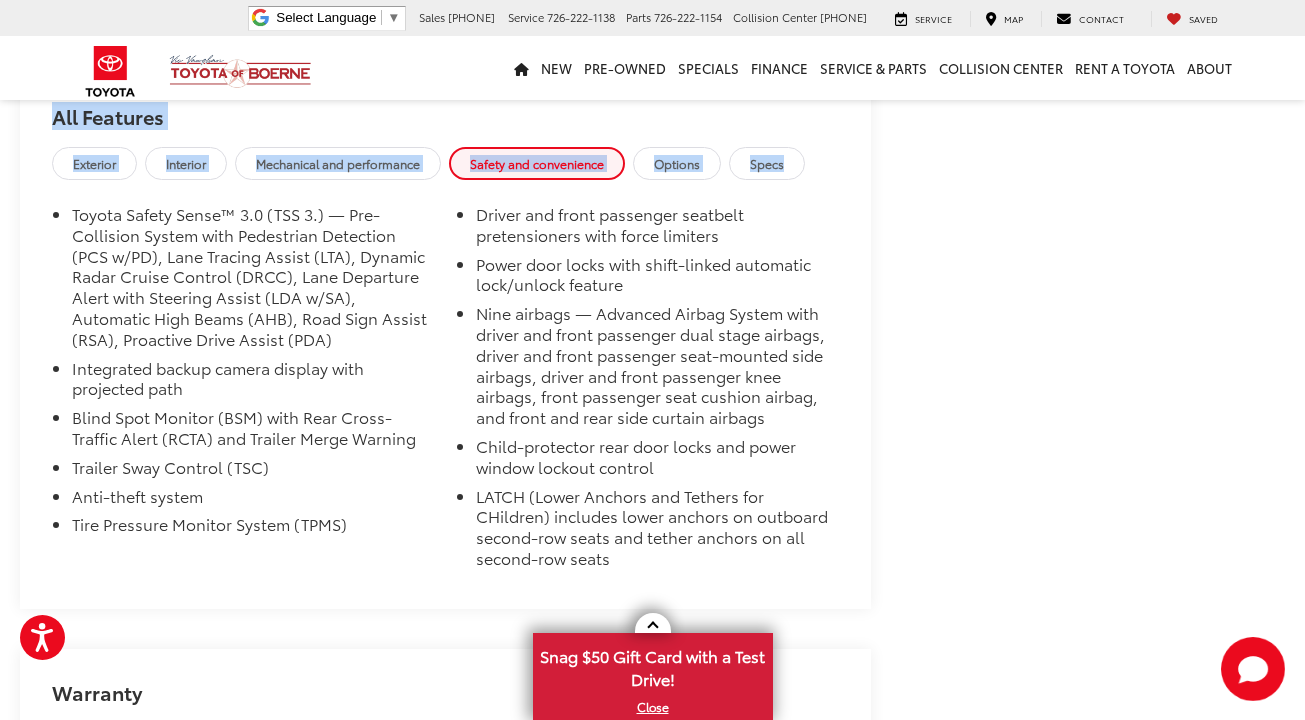click on "All Features" at bounding box center (445, 110) 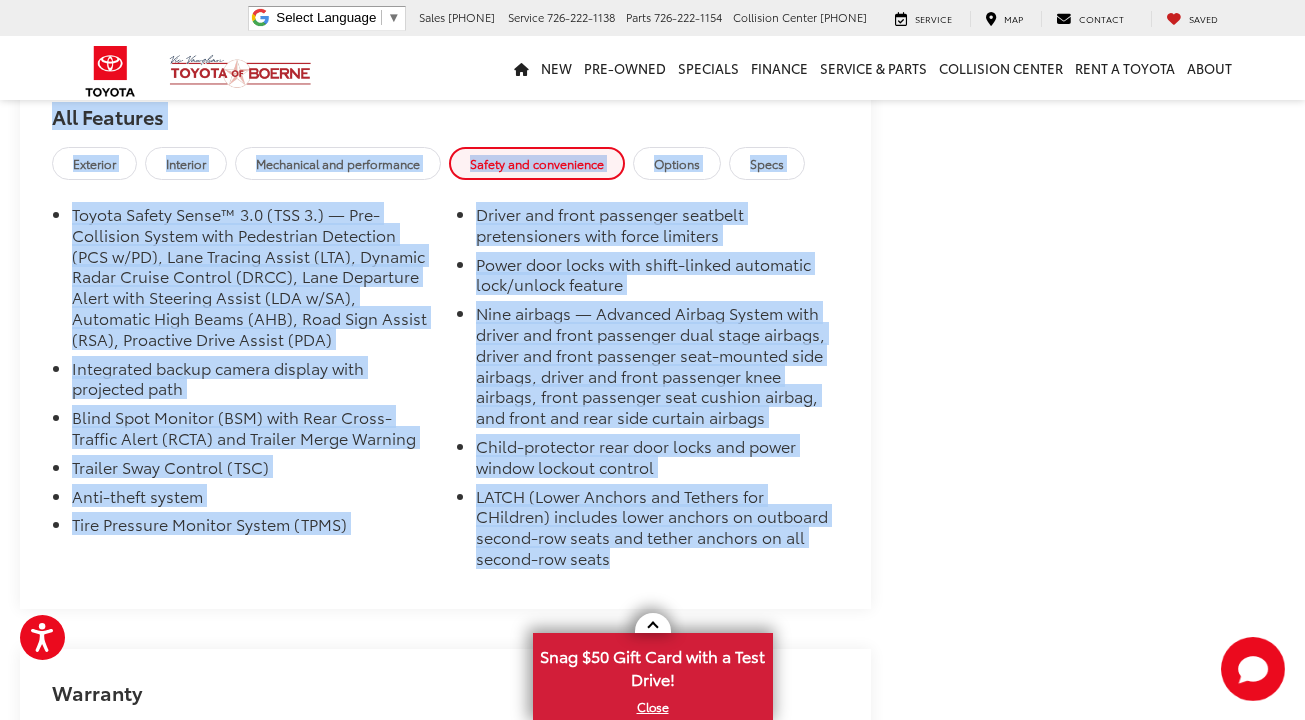 drag, startPoint x: 44, startPoint y: 122, endPoint x: 698, endPoint y: 561, distance: 787.6782 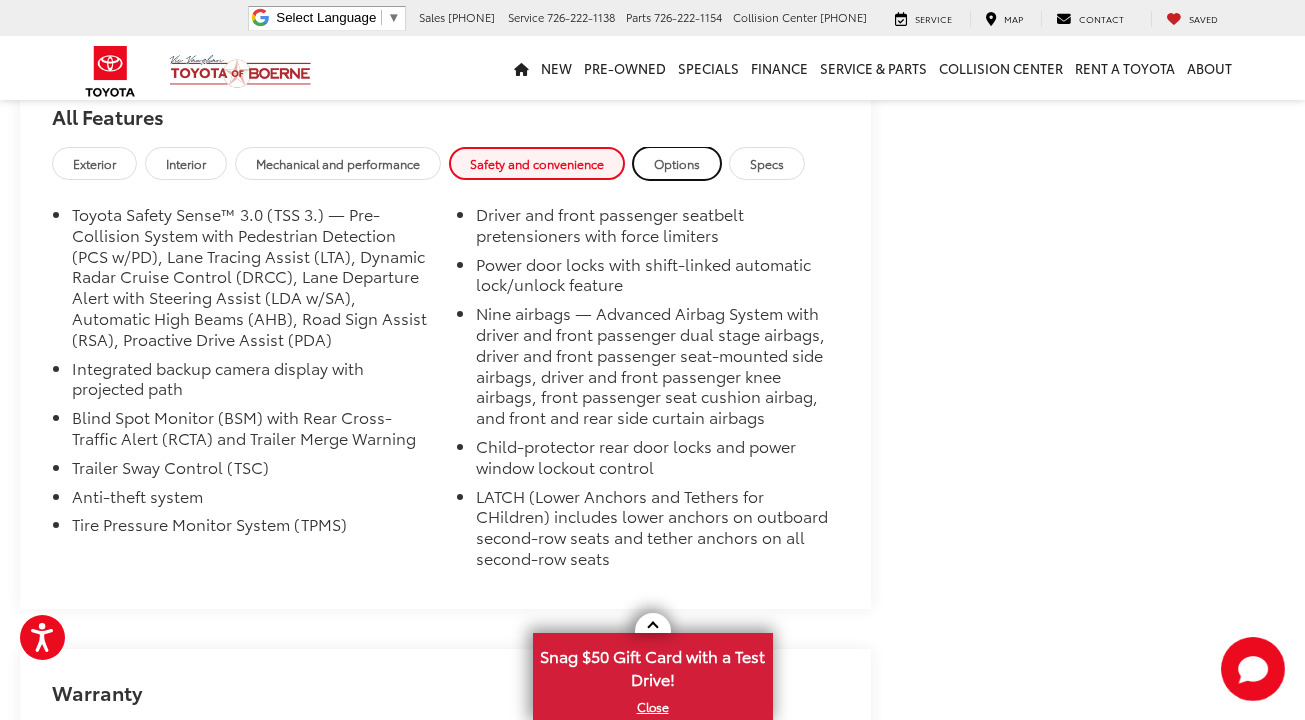 click on "Options" at bounding box center (677, 163) 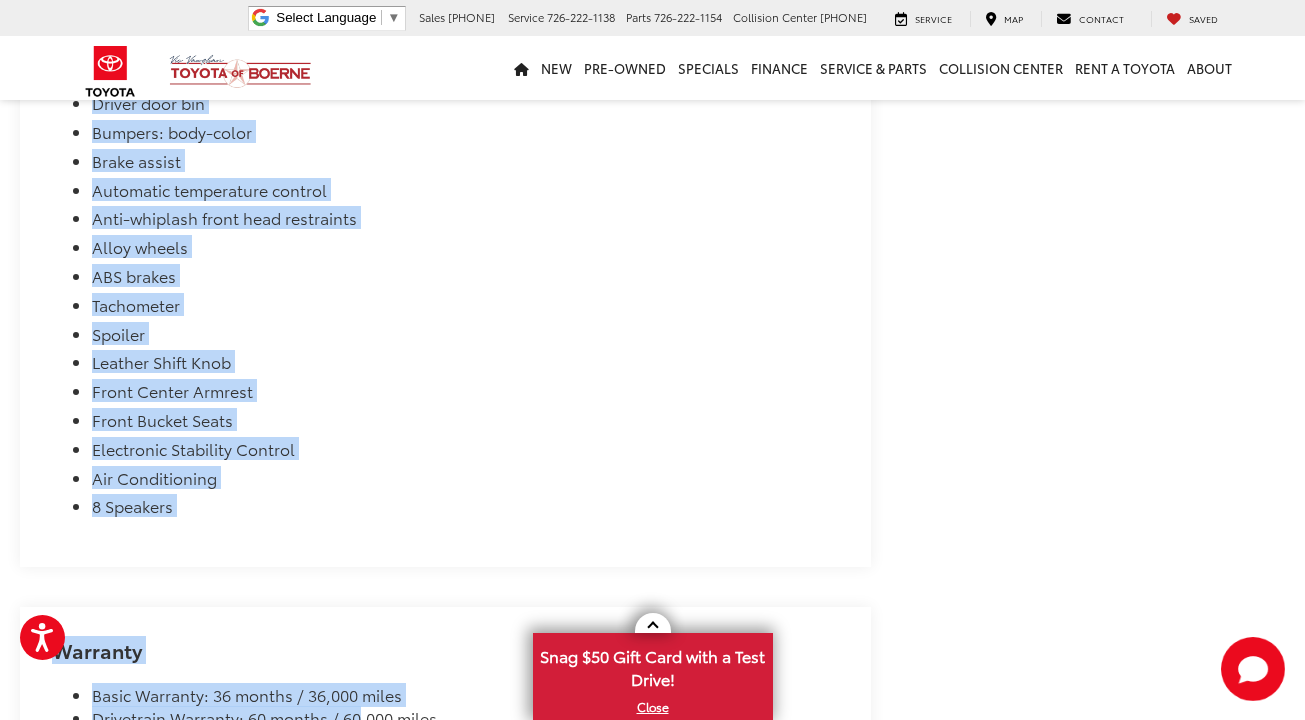 scroll, scrollTop: 5652, scrollLeft: 0, axis: vertical 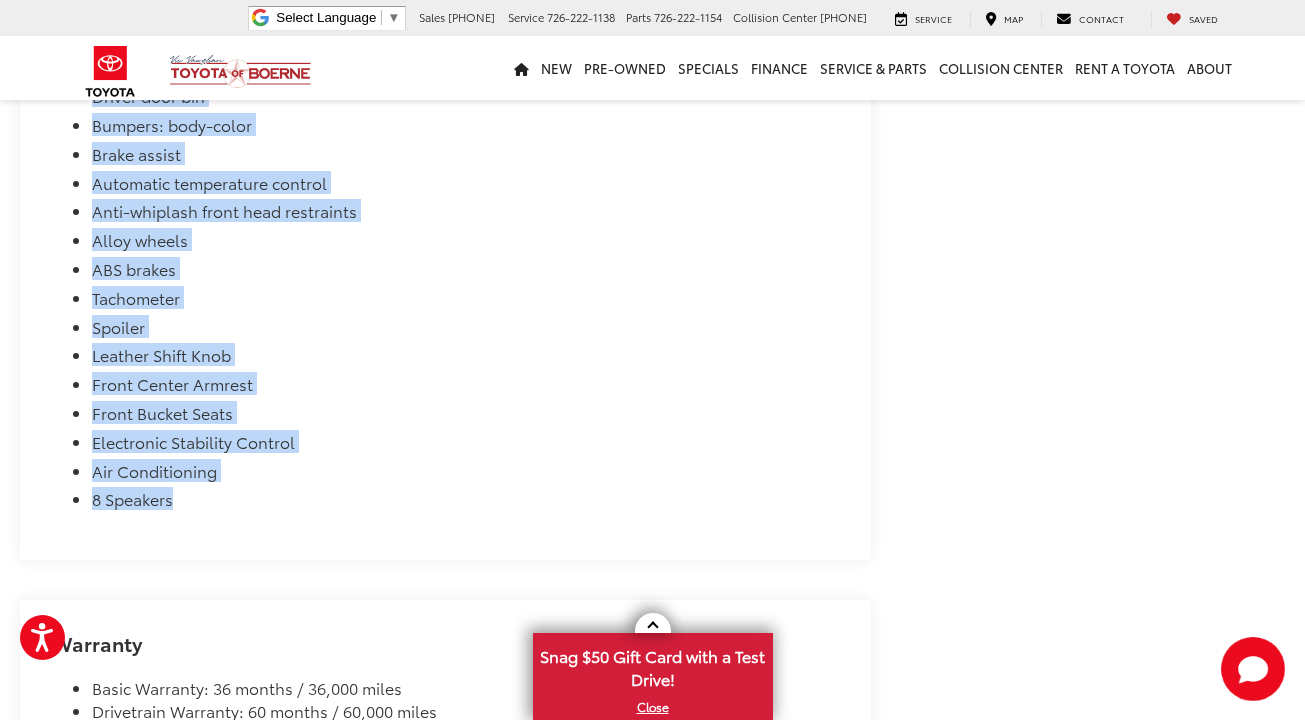 drag, startPoint x: 48, startPoint y: 119, endPoint x: 349, endPoint y: 526, distance: 506.21143 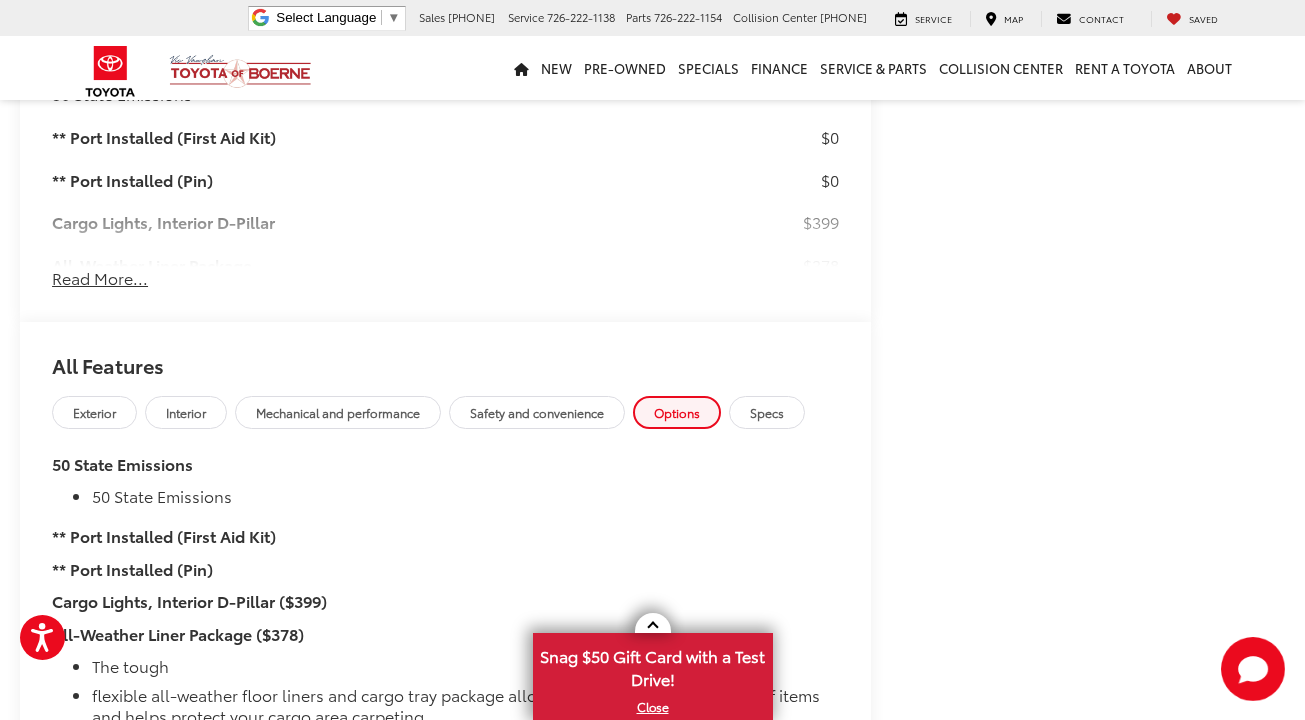 scroll, scrollTop: 1738, scrollLeft: 0, axis: vertical 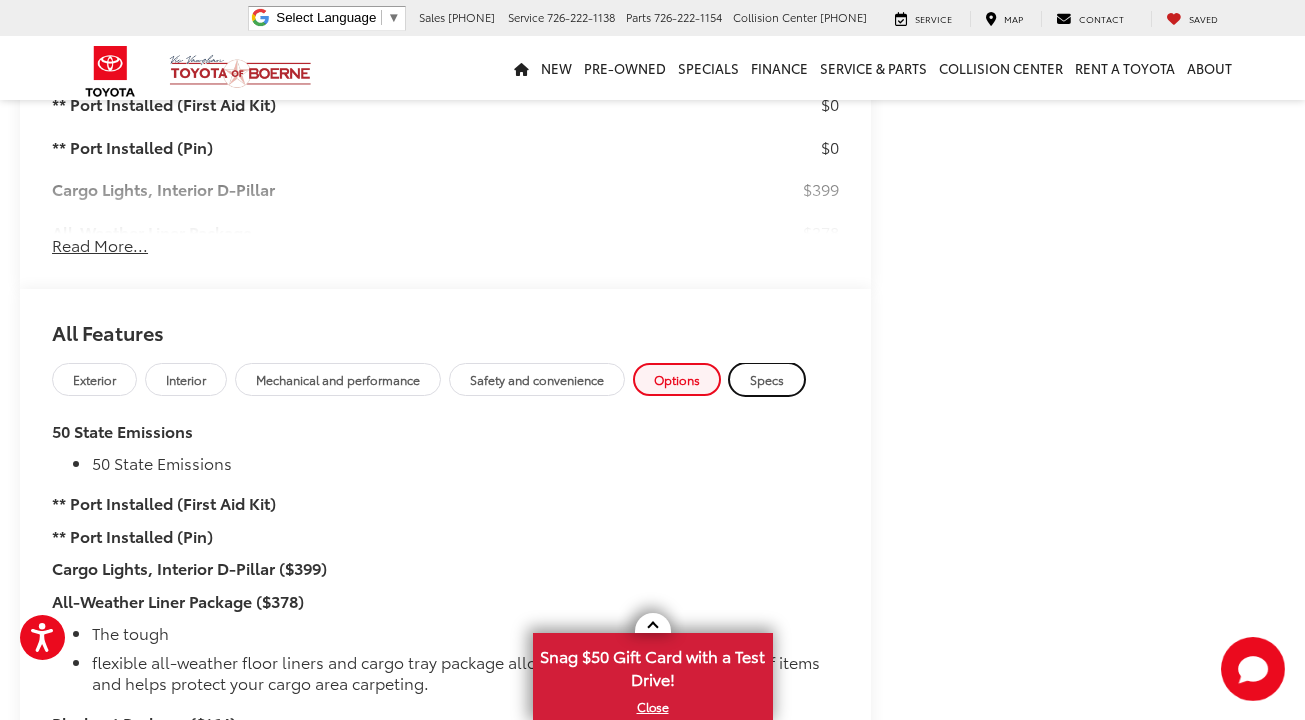 click on "Specs" at bounding box center [767, 379] 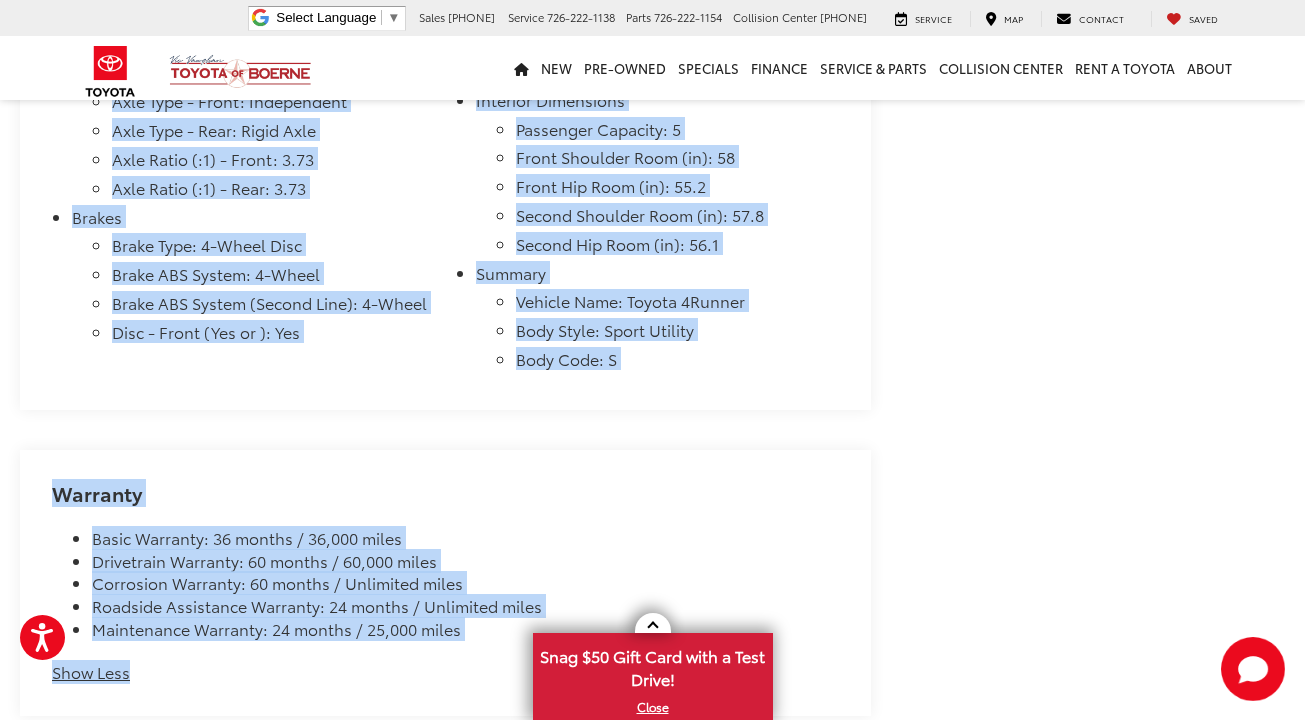 scroll, scrollTop: 2806, scrollLeft: 0, axis: vertical 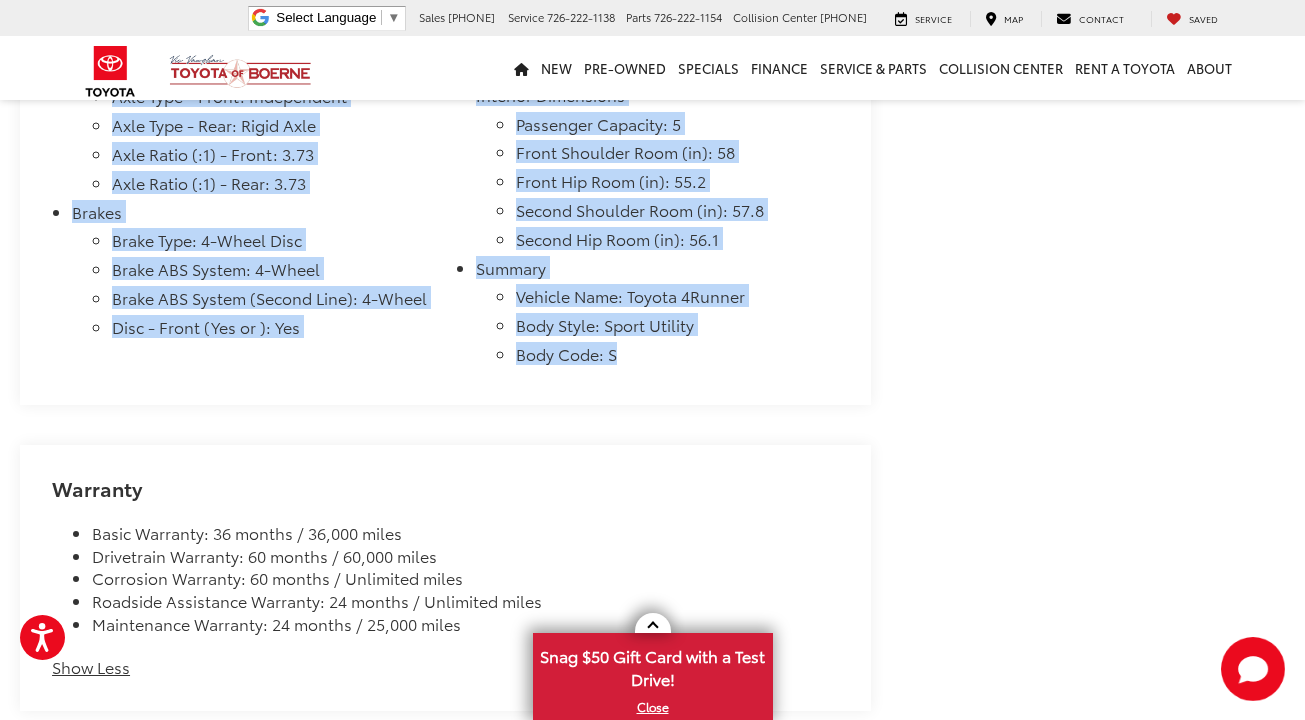 drag, startPoint x: 44, startPoint y: 339, endPoint x: 685, endPoint y: 346, distance: 641.0382 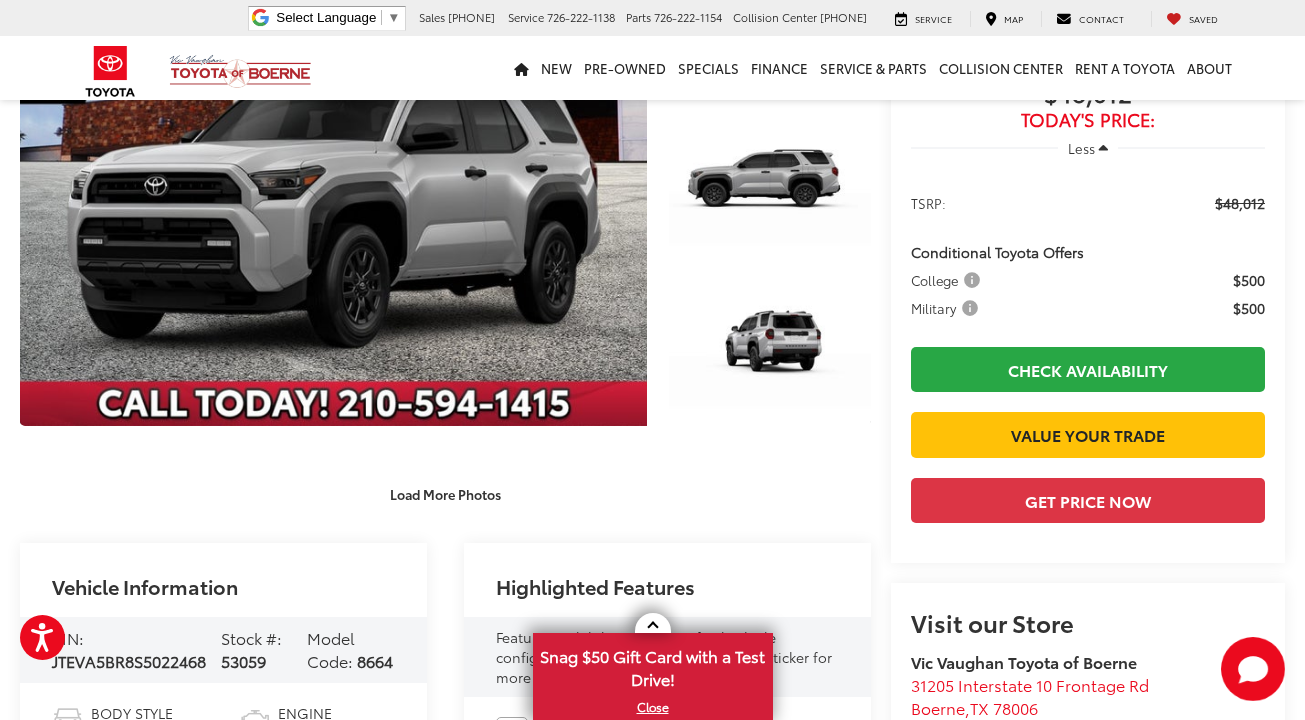 scroll, scrollTop: 233, scrollLeft: 0, axis: vertical 